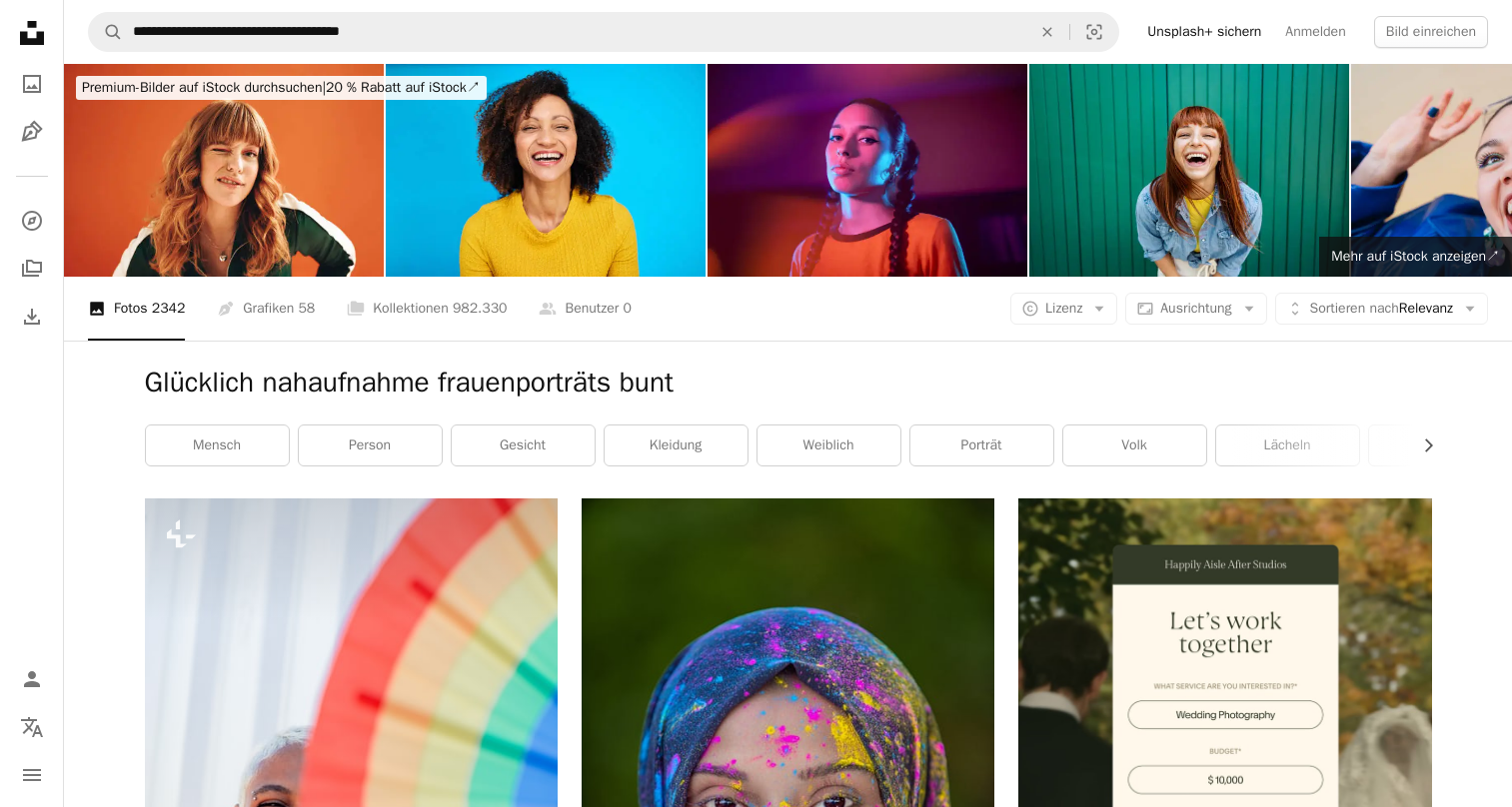 scroll, scrollTop: 36155, scrollLeft: 0, axis: vertical 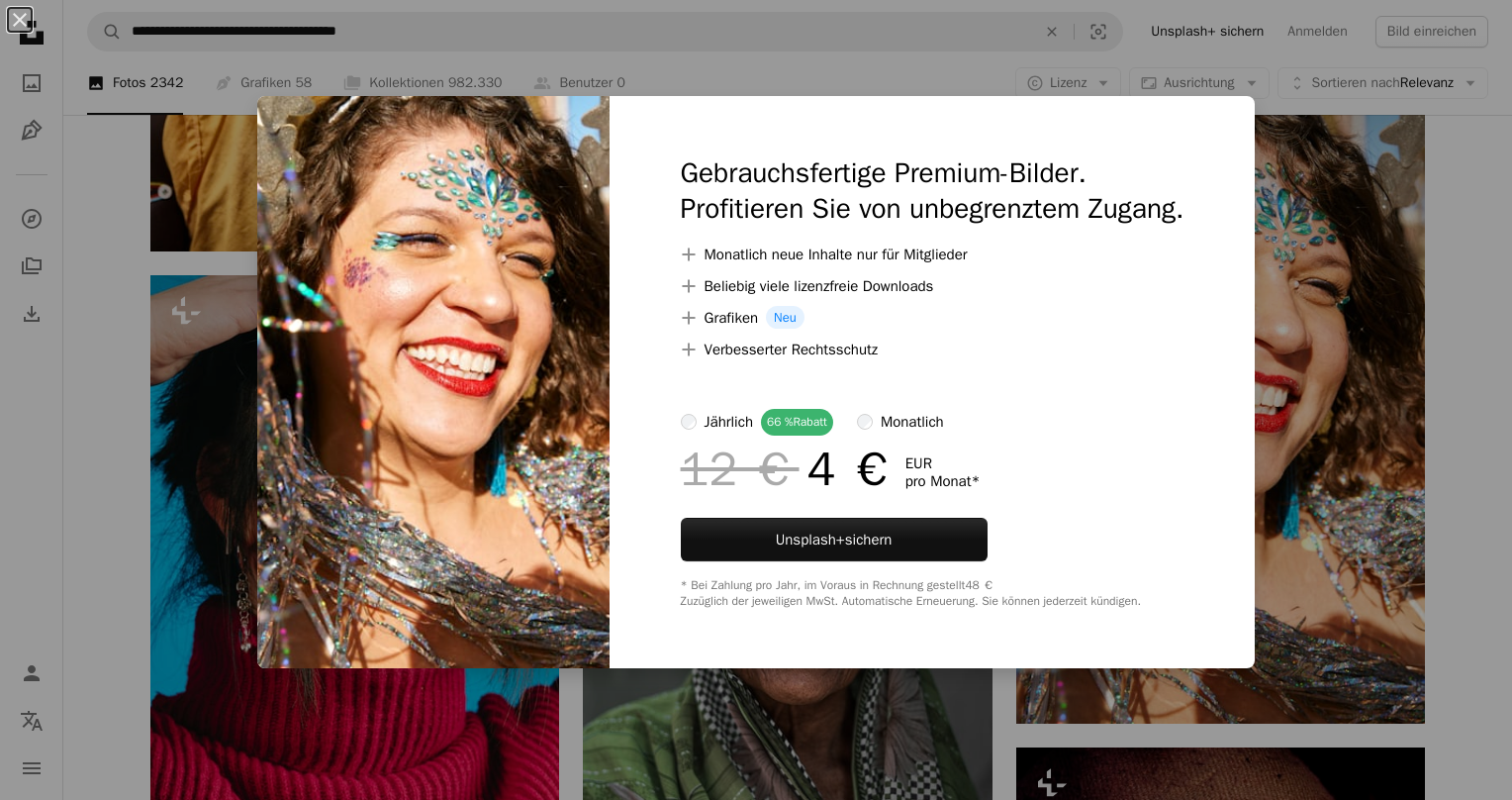 drag, startPoint x: 1229, startPoint y: 412, endPoint x: 1457, endPoint y: 473, distance: 236.01907 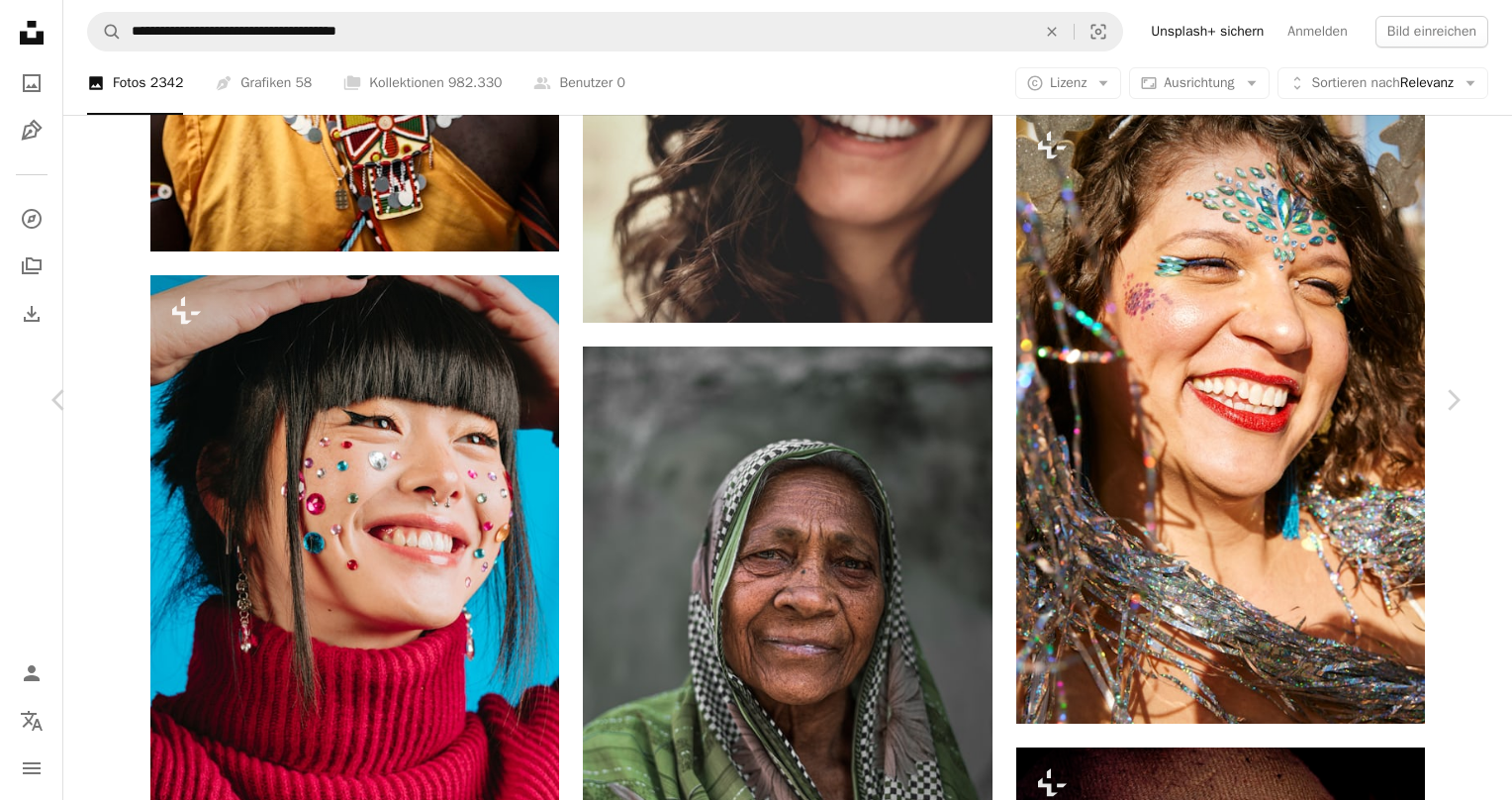 click on "An X shape Chevron left Chevron right [NAME] Für Unsplash+ A heart A plus sign Bild bearbeiten Plus sign for Unsplash+ A lock Herunterladen Zoom in A forward-right arrow Teilen More Actions Calendar outlined Veröffentlicht am 23. Februar 2023 Safety Lizenziert unter der Unsplash+ Lizenzfrau Partei glücklich Feier Freude Spaß lächelnd Karneval funkeln feiernd Karneval feierlichkeiten Spaß Straßenfest Kostüme Gute Zeiten Festlichkeiten Lustige Zeiten Kostenlose Fotos Aus dieser Serie Chevron right Plus sign for Unsplash+ Plus sign for Unsplash+ Plus sign for Unsplash+ Plus sign for Unsplash+ Plus sign for Unsplash+ Plus sign for Unsplash+ Plus sign for Unsplash+ Plus sign for Unsplash+ Plus sign for Unsplash+ Plus sign for Unsplash+ Ähnliche Bilder Plus sign for Unsplash+ A heart A plus sign [NAME] Für Unsplash+ A lock Herunterladen Plus sign for Unsplash+ A heart A plus sign [NAME] Für Unsplash+ A lock Herunterladen Plus sign for Unsplash+ A heart A plus sign" at bounding box center [756, 3821] 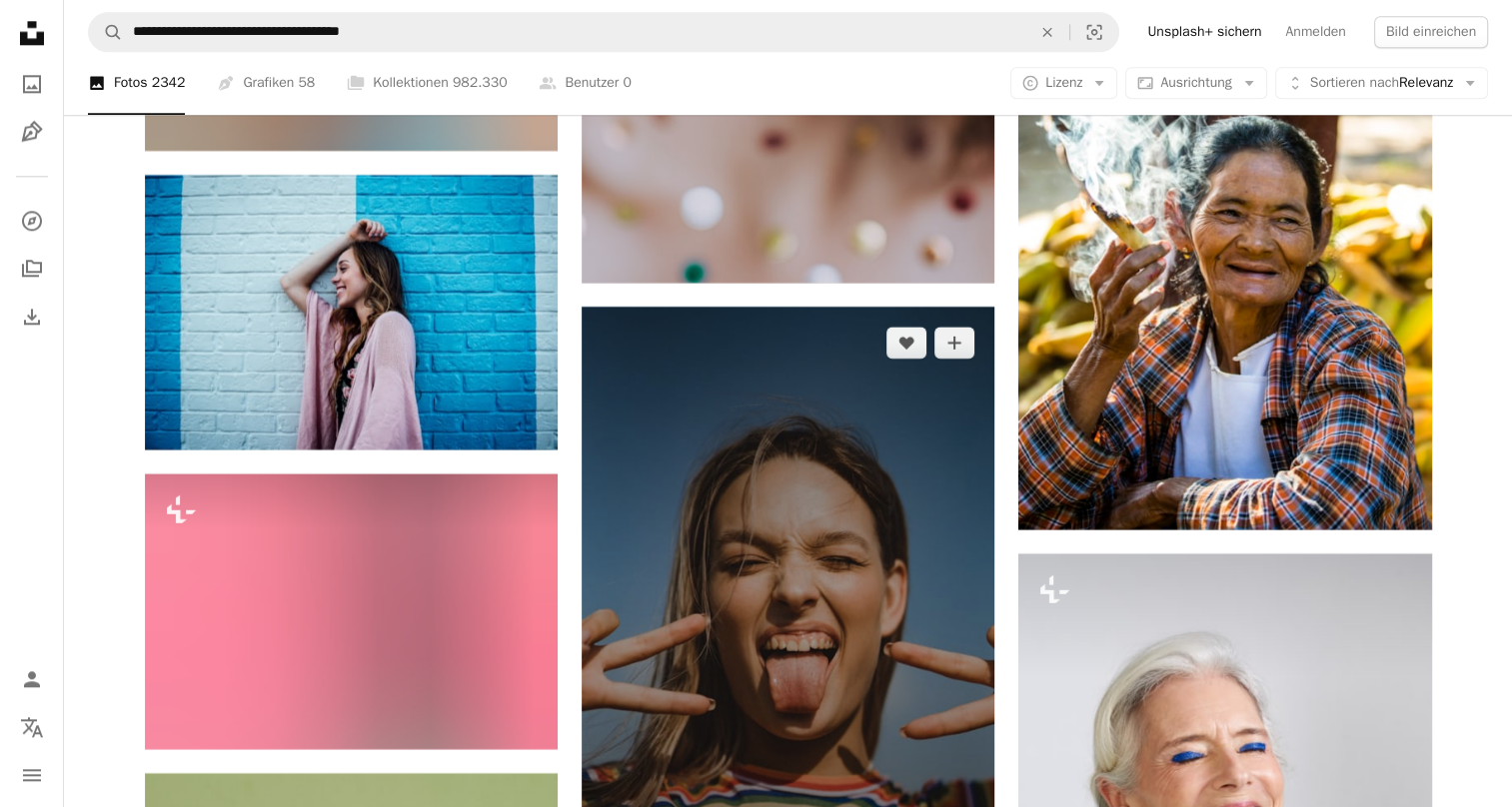 scroll, scrollTop: 47767, scrollLeft: 0, axis: vertical 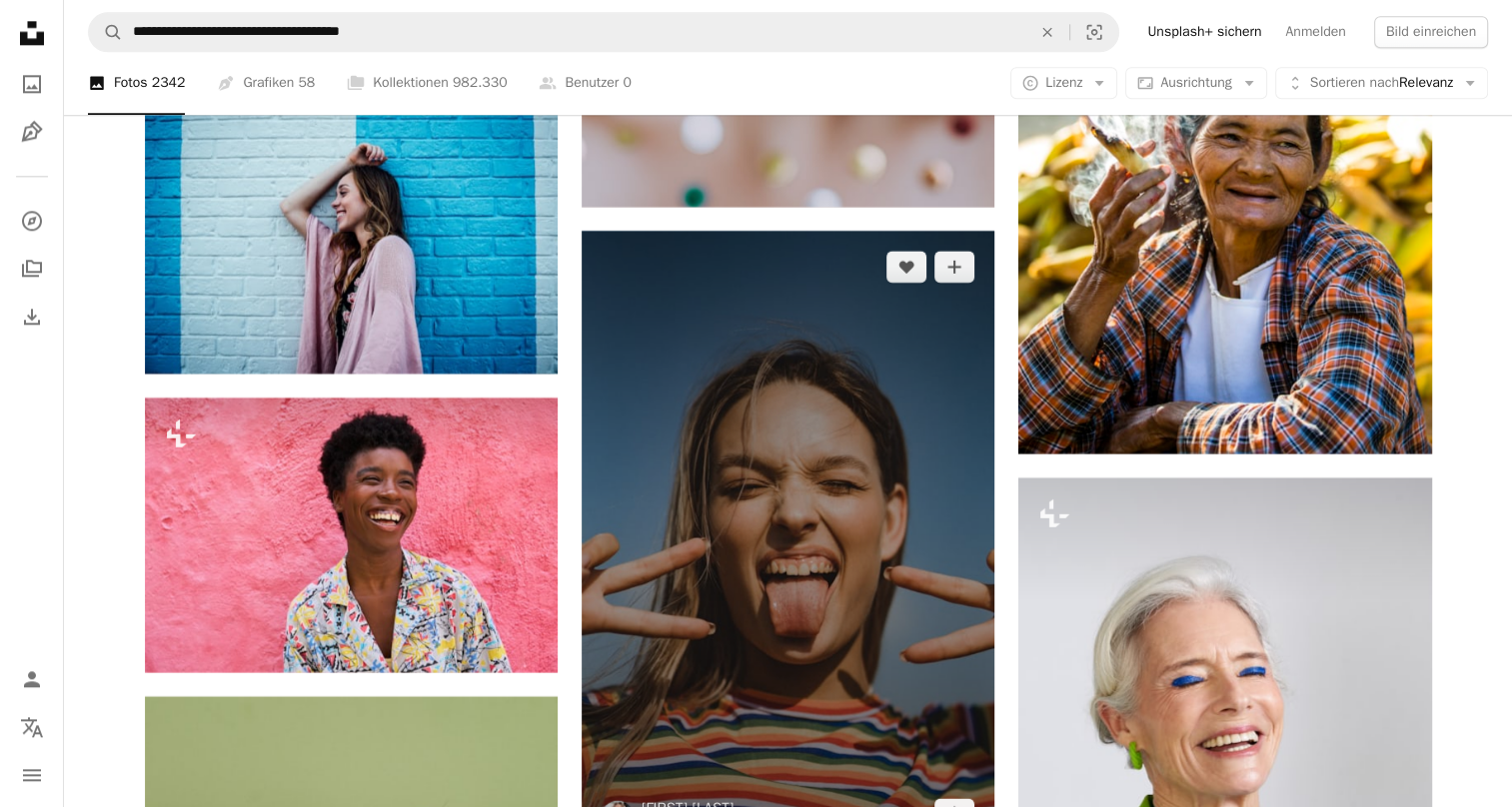 click at bounding box center (787, 540) 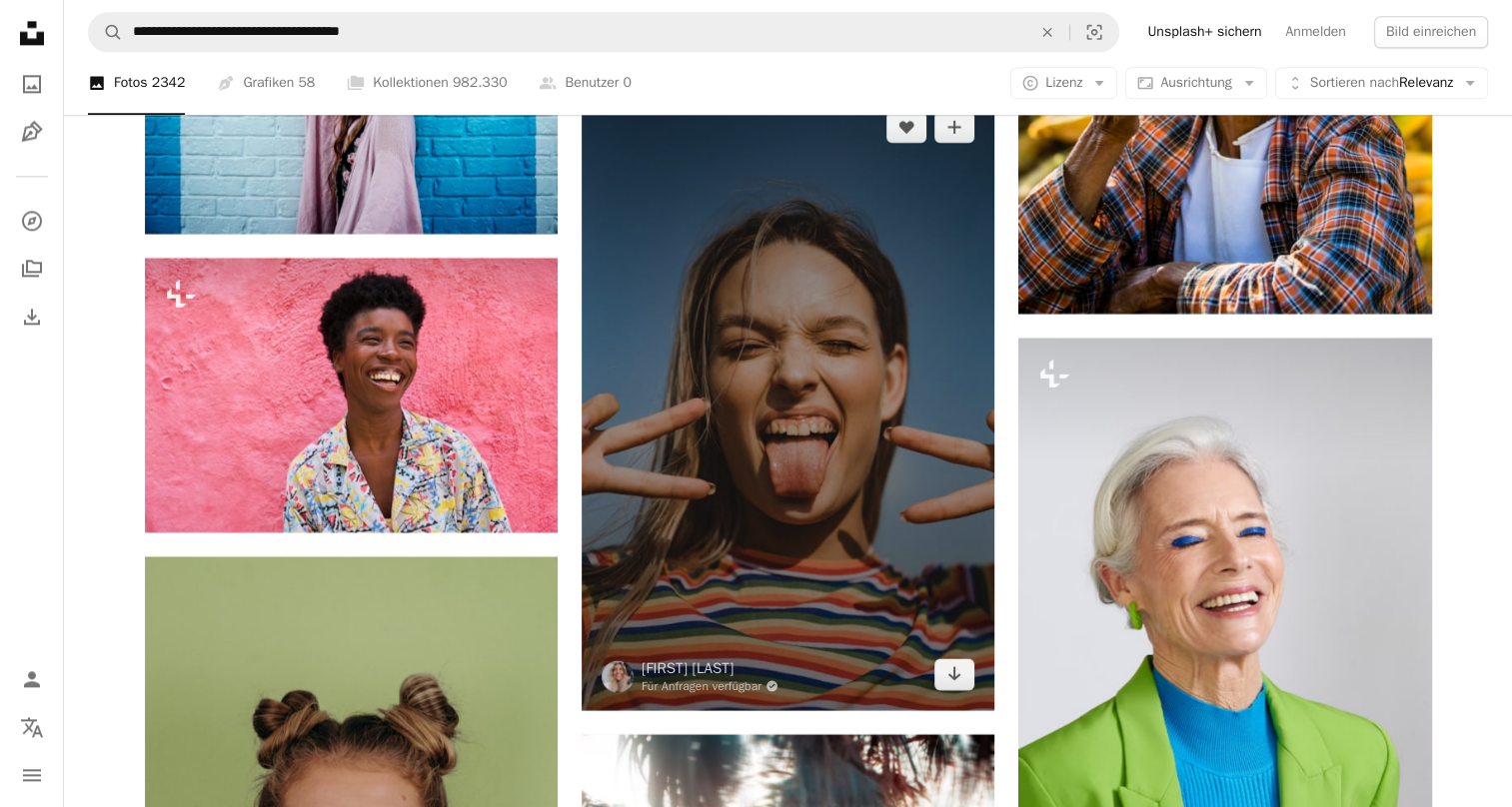 scroll, scrollTop: 47925, scrollLeft: 0, axis: vertical 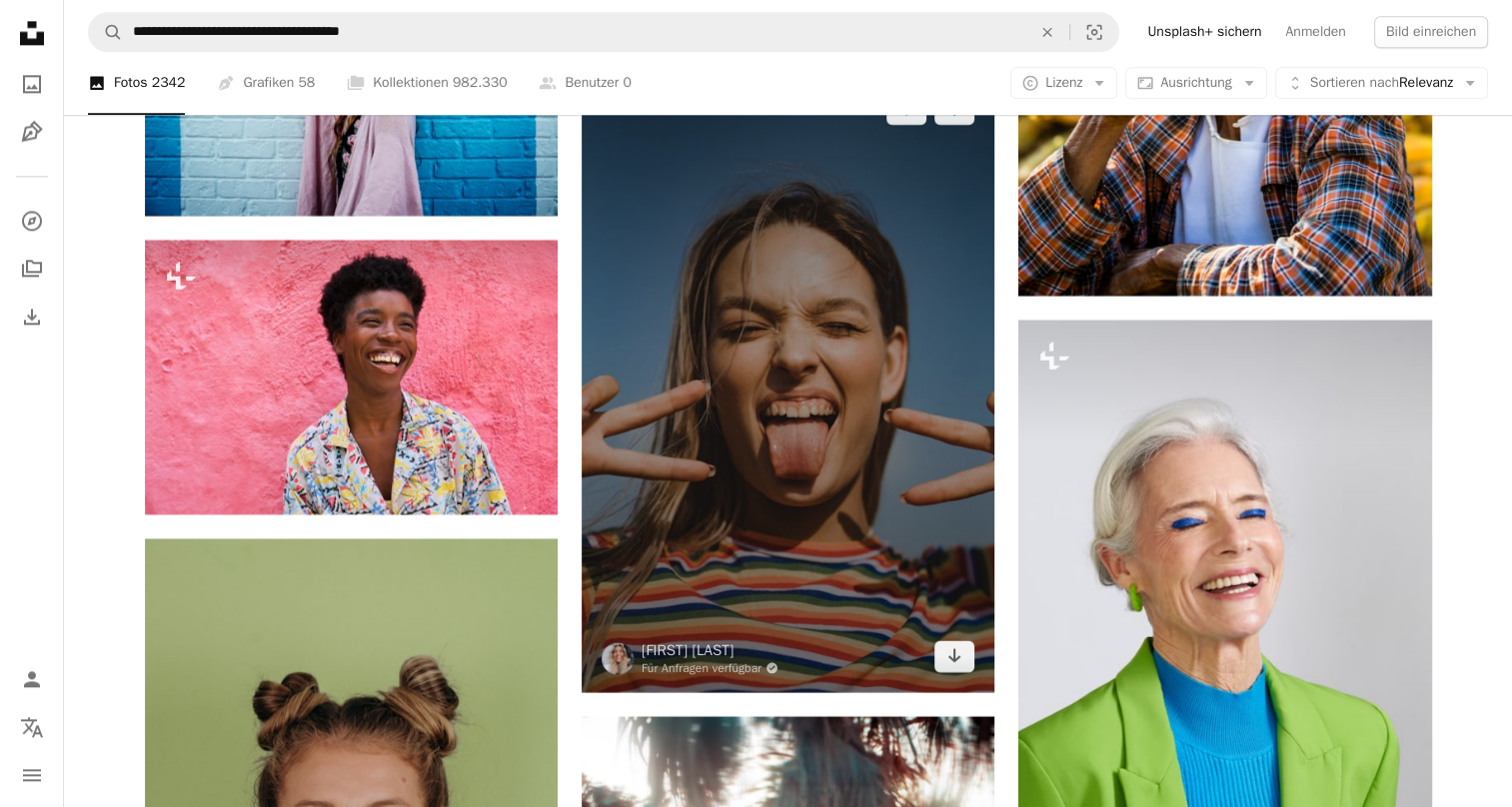 click at bounding box center (787, 383) 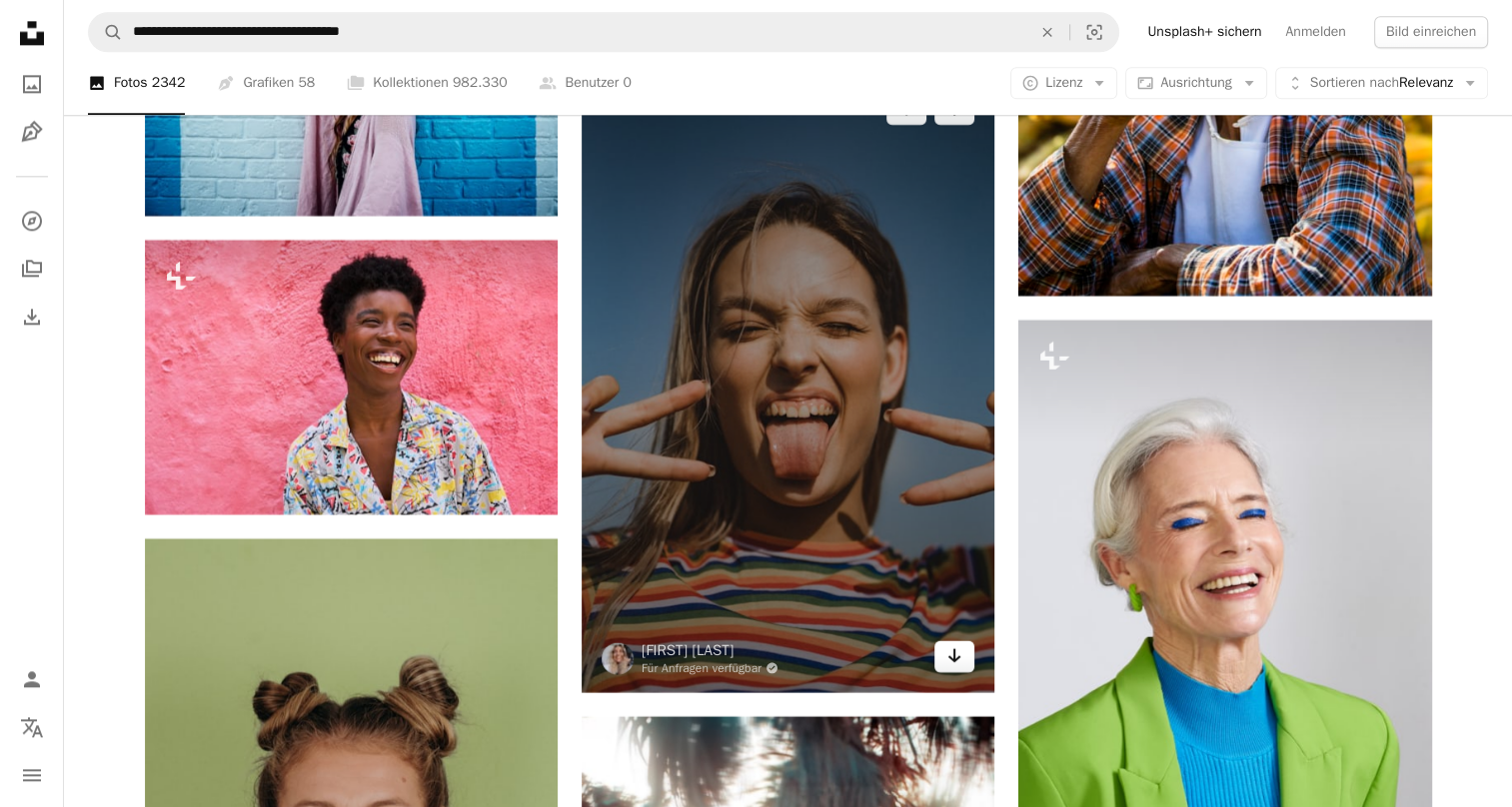 click on "Arrow pointing down" at bounding box center (954, 656) 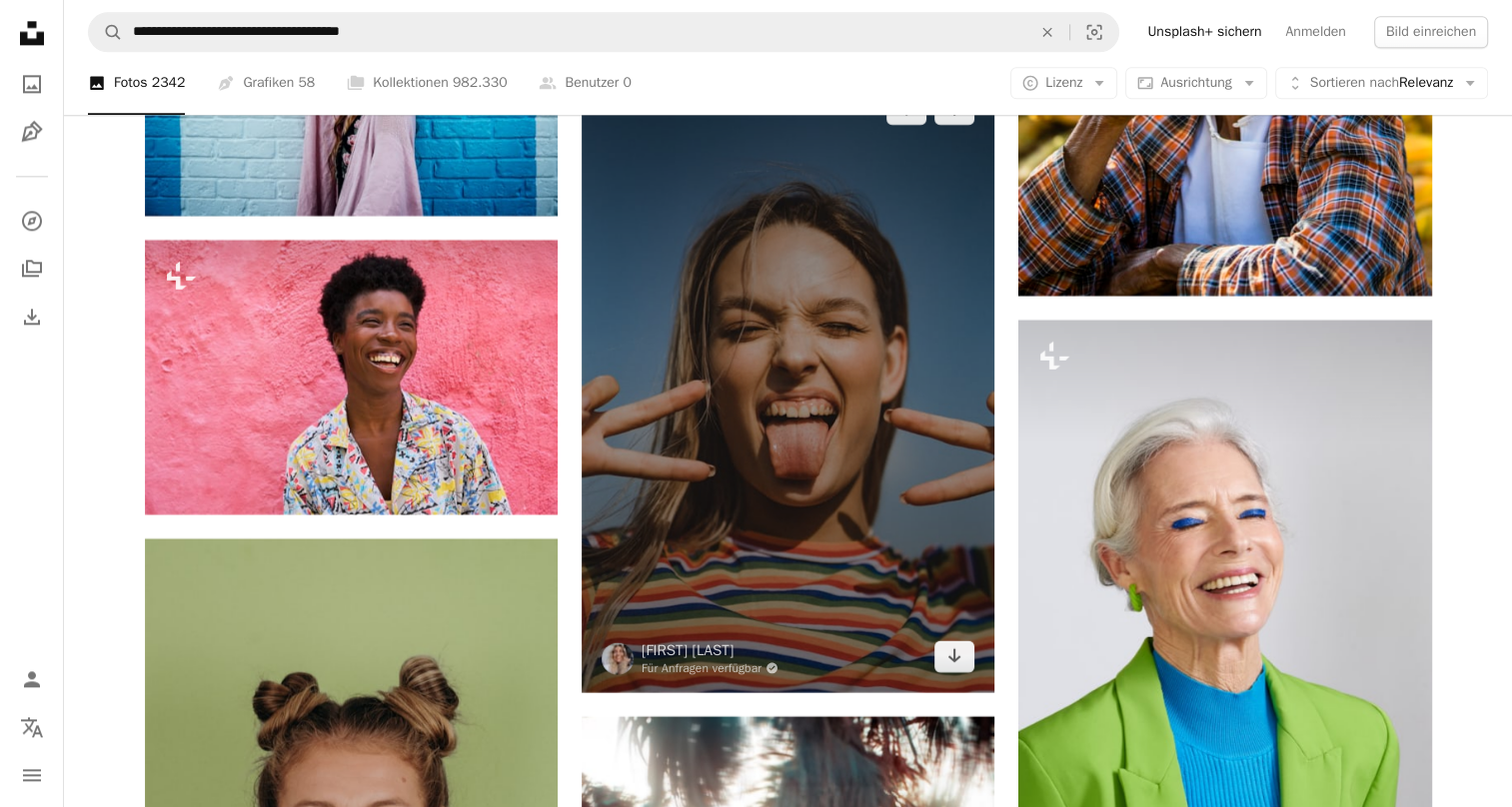 click at bounding box center [787, 383] 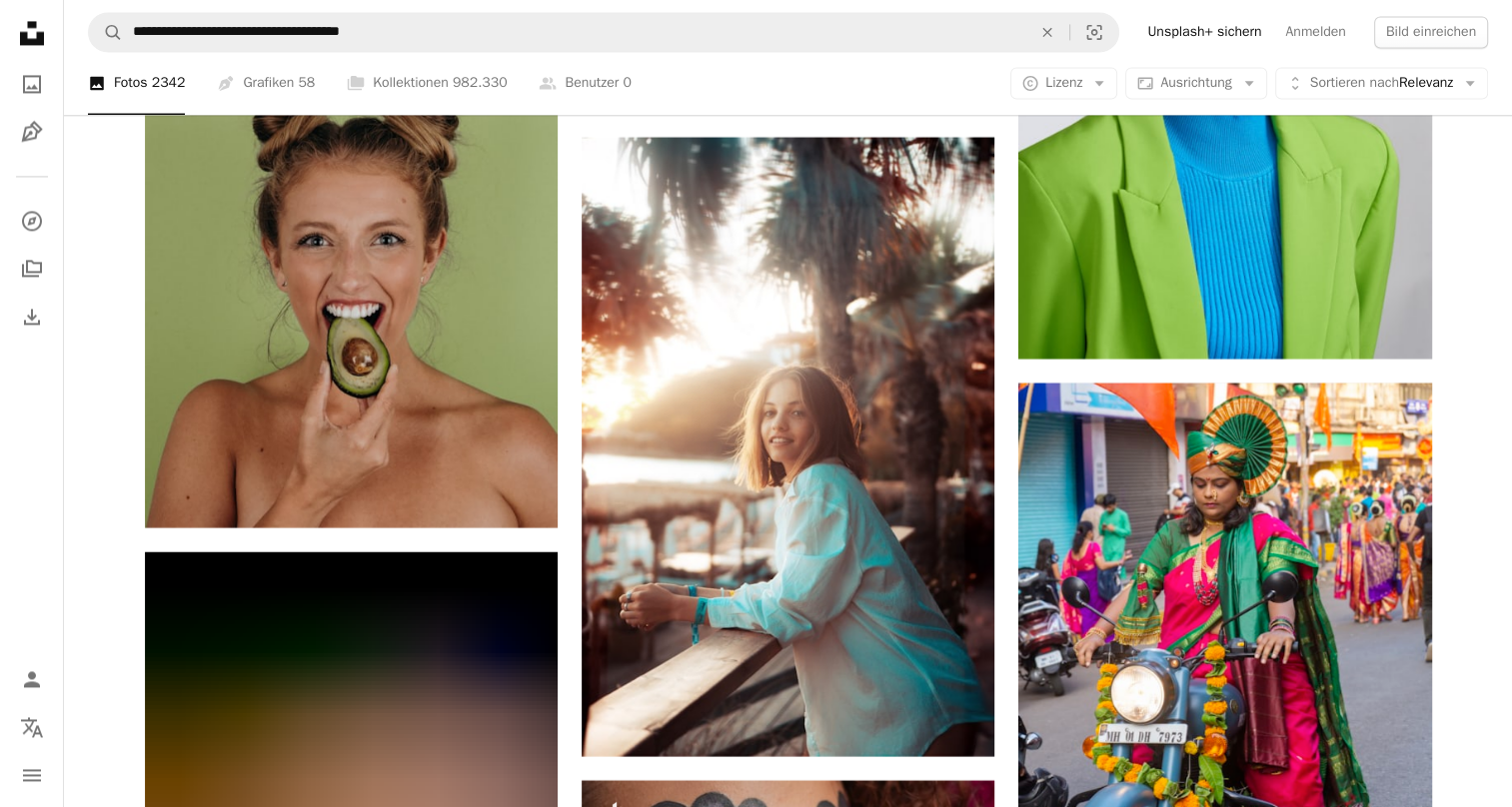 scroll, scrollTop: 48510, scrollLeft: 0, axis: vertical 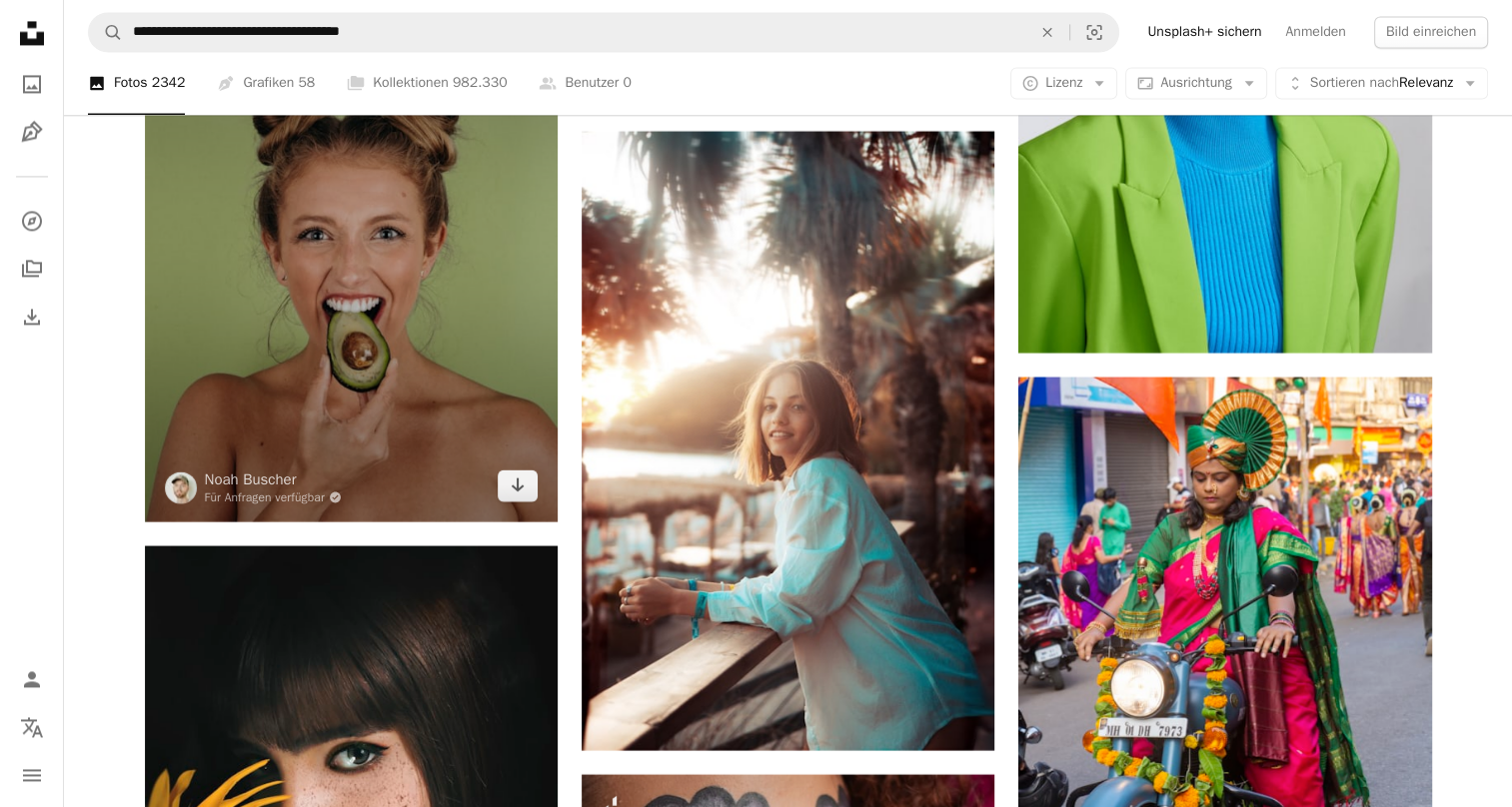 click at bounding box center (351, 237) 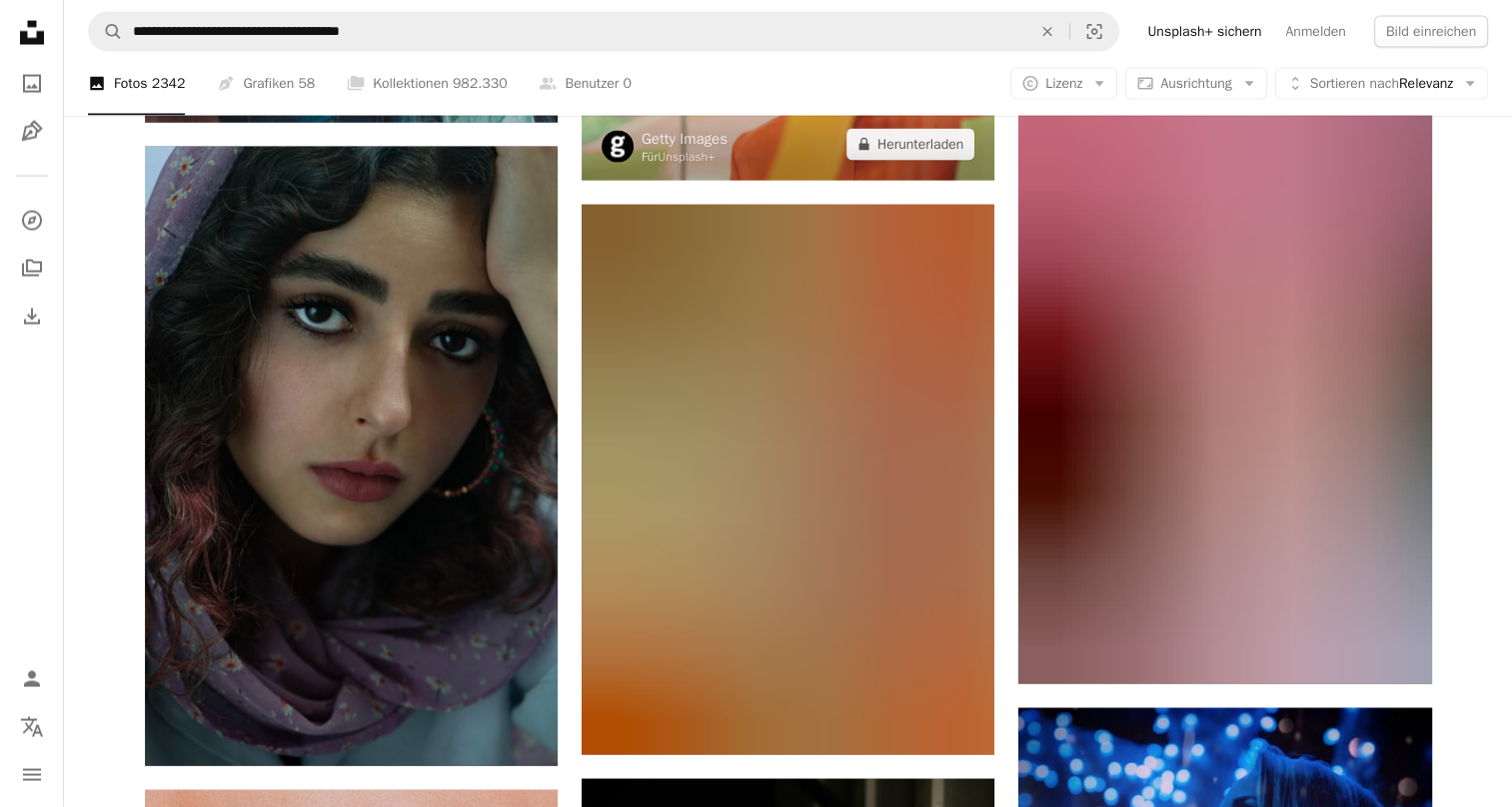 scroll, scrollTop: 57099, scrollLeft: 0, axis: vertical 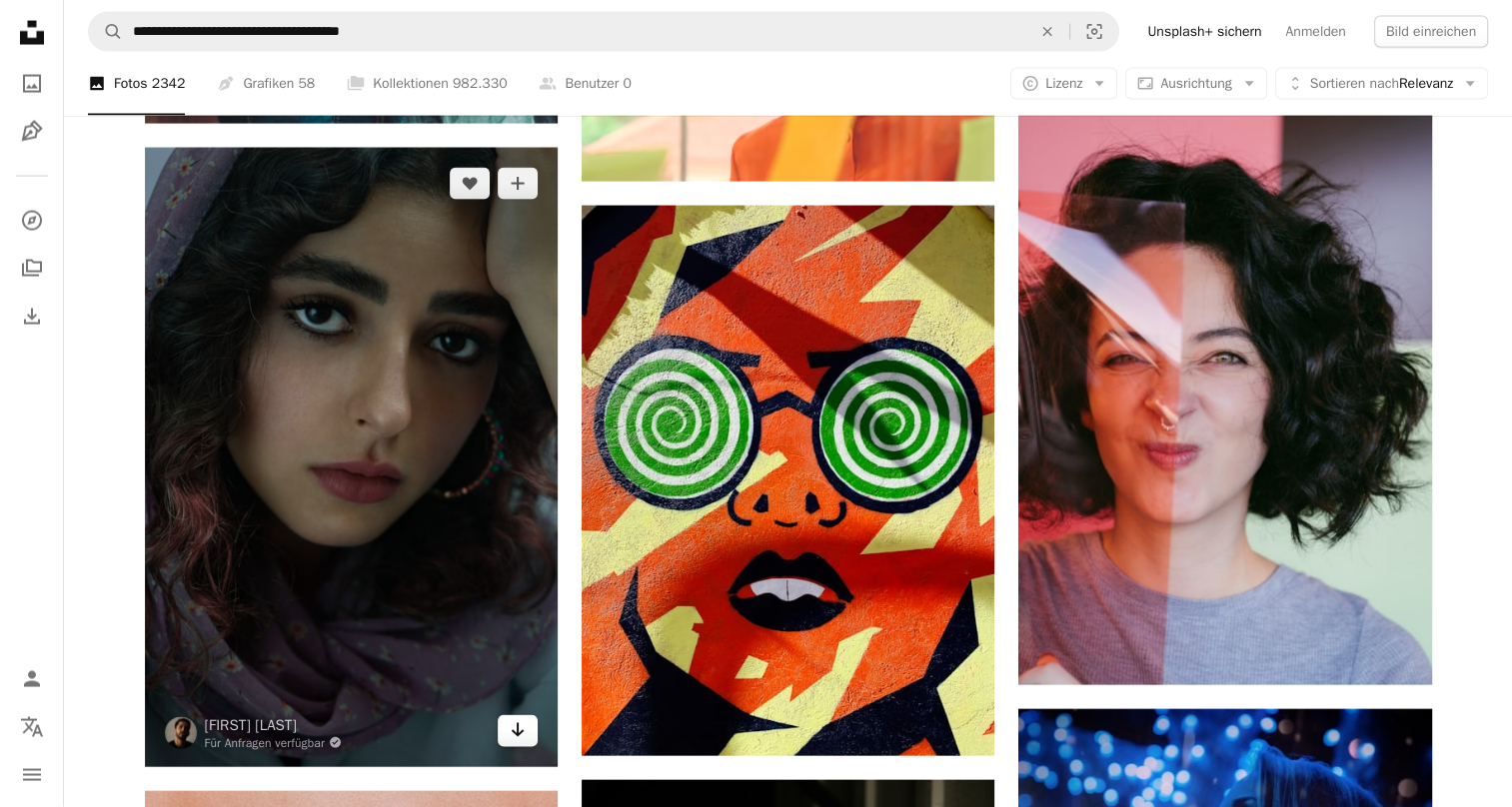 click 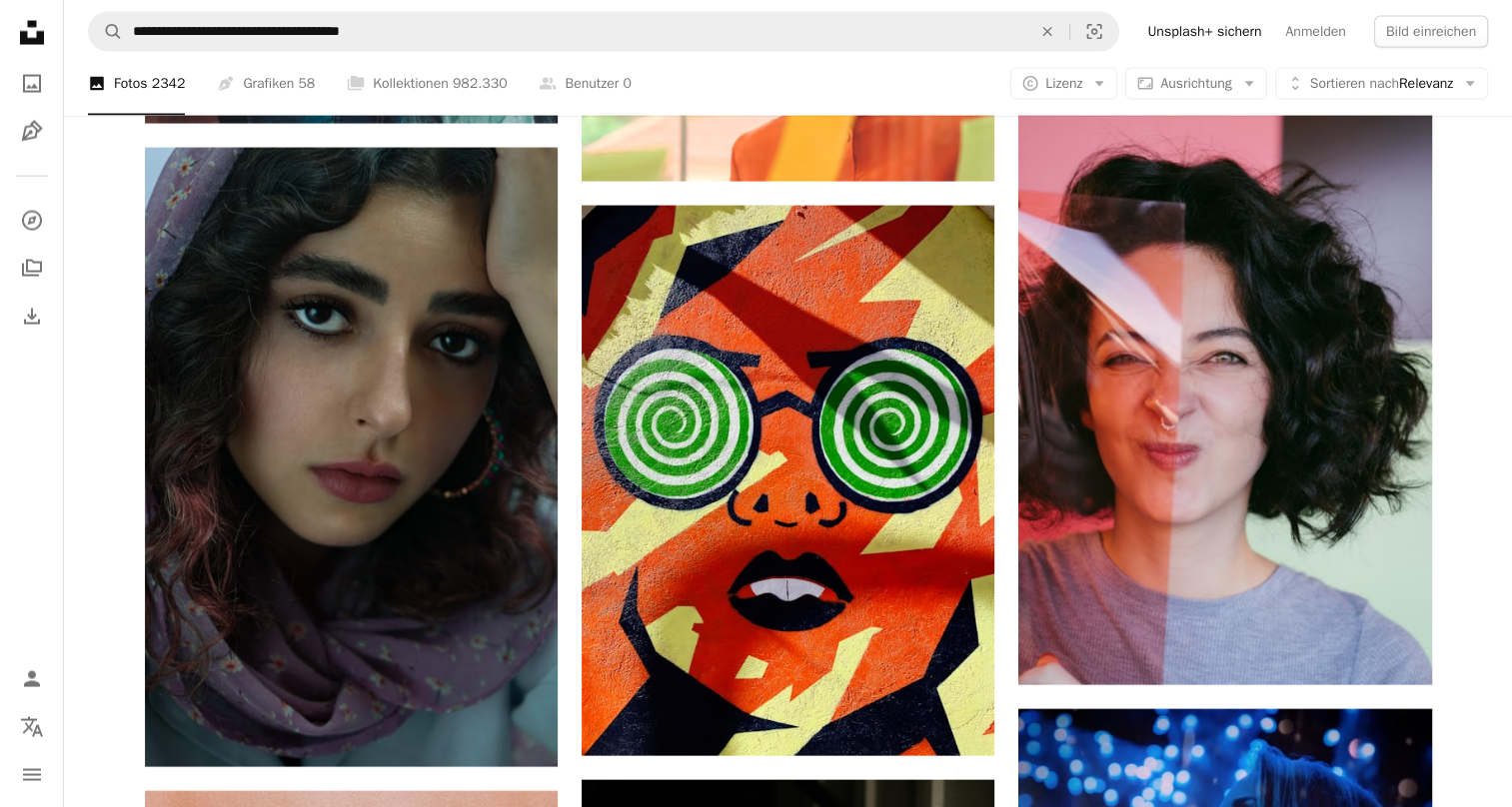 click on "Plus sign for Unsplash+ A heart A plus sign [NAME] Für Unsplash+ A lock Herunterladen Plus sign for Unsplash+ A heart A plus sign [NAME] Für Unsplash+ A lock Herunterladen A heart A plus sign [NAME] Arrow pointing down A heart A plus sign [NAME] Für Anfragen verfügbar A checkmark inside of a circle Arrow pointing down A heart A plus sign [NAME] Arrow pointing down A heart A plus sign [NAME] Für Anfragen verfügbar A checkmark inside of a circle Arrow pointing down A heart A plus sign [NAME] Für Anfragen verfügbar A checkmark inside of a circle Arrow pointing down A heart A plus sign [NAME] Arrow pointing down A heart A plus sign [NAME] Arrow pointing down A heart A plus sign" at bounding box center [787, -25939] 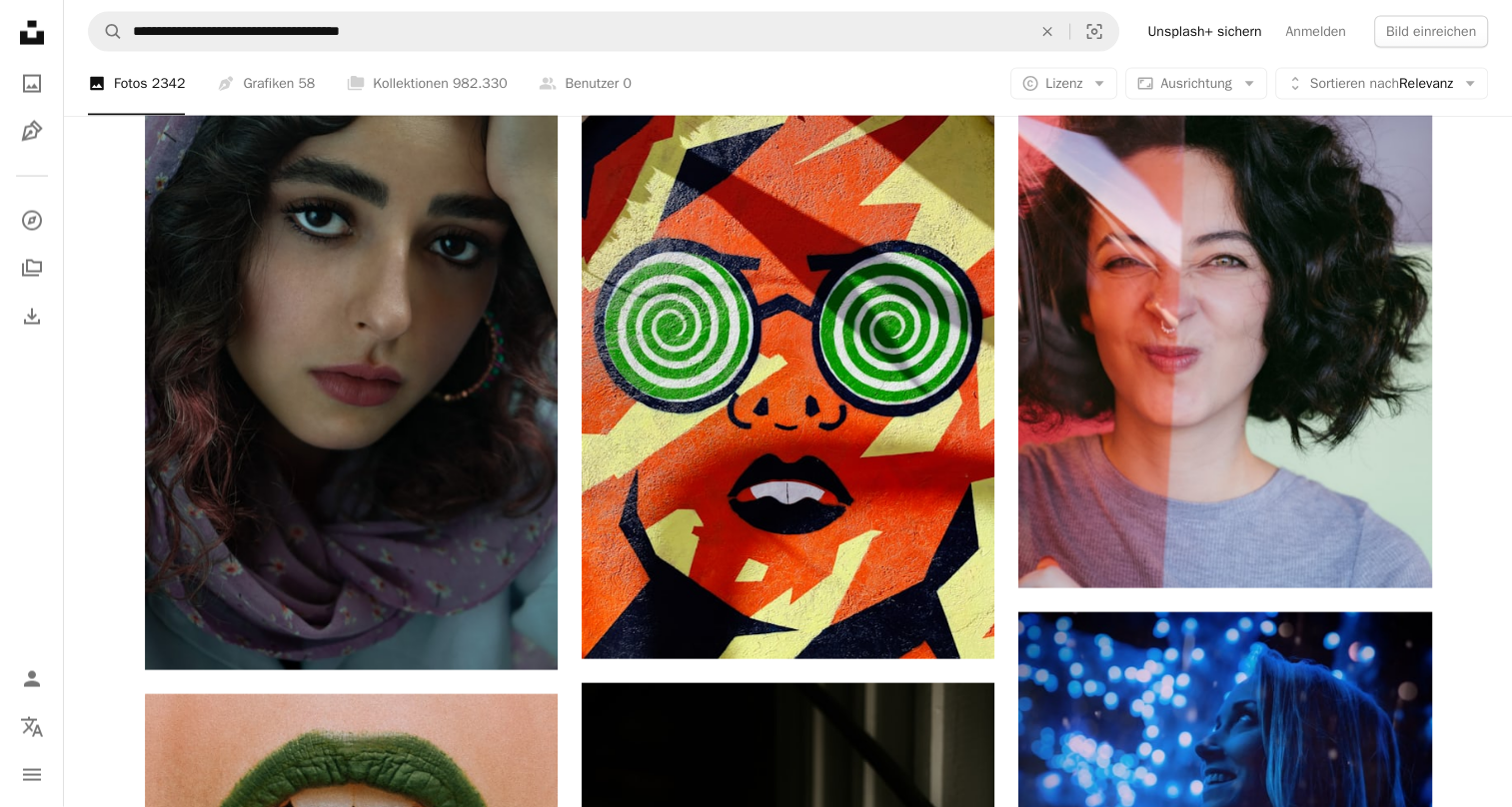 scroll, scrollTop: 57195, scrollLeft: 0, axis: vertical 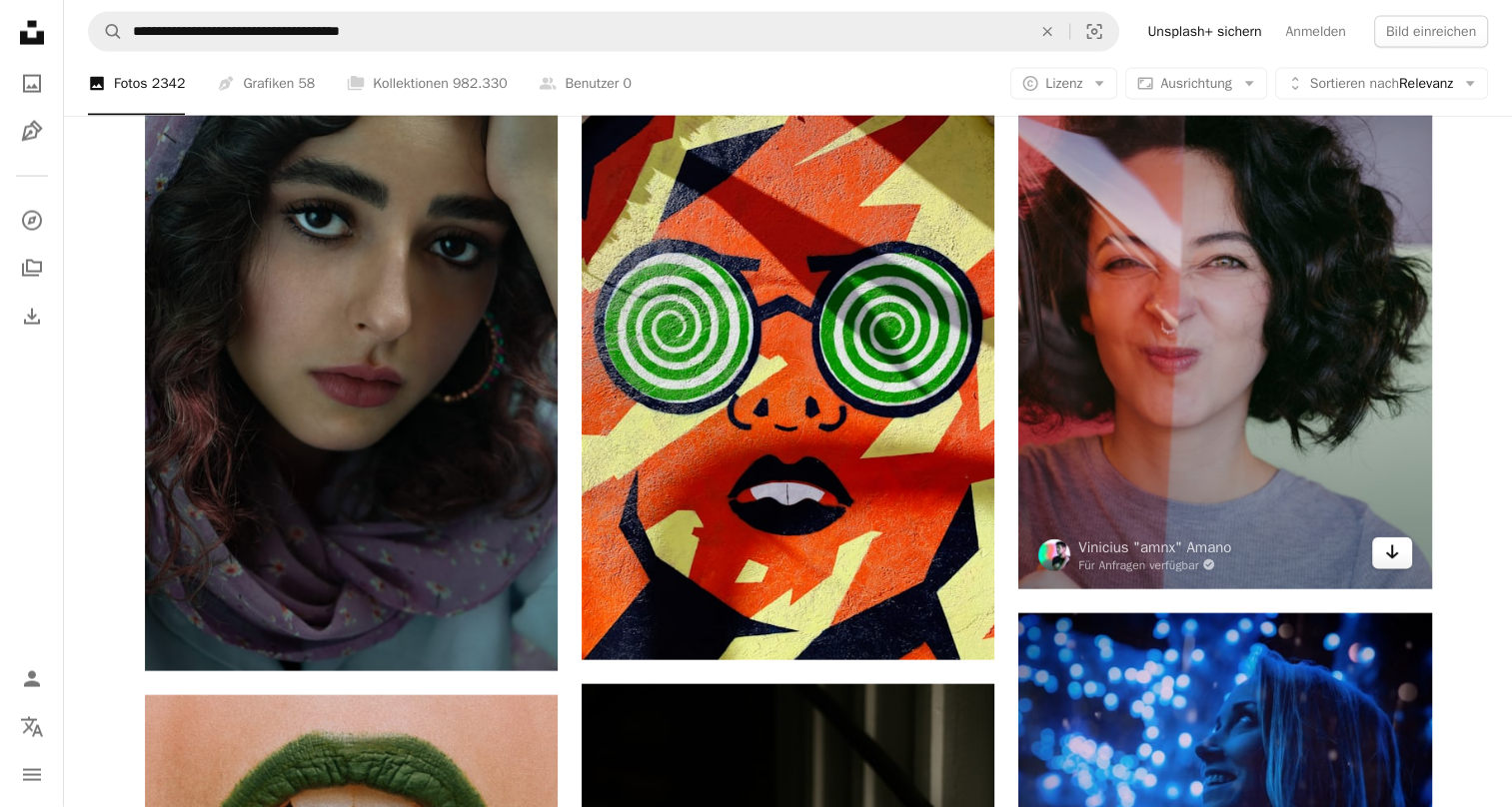 click on "Arrow pointing down" 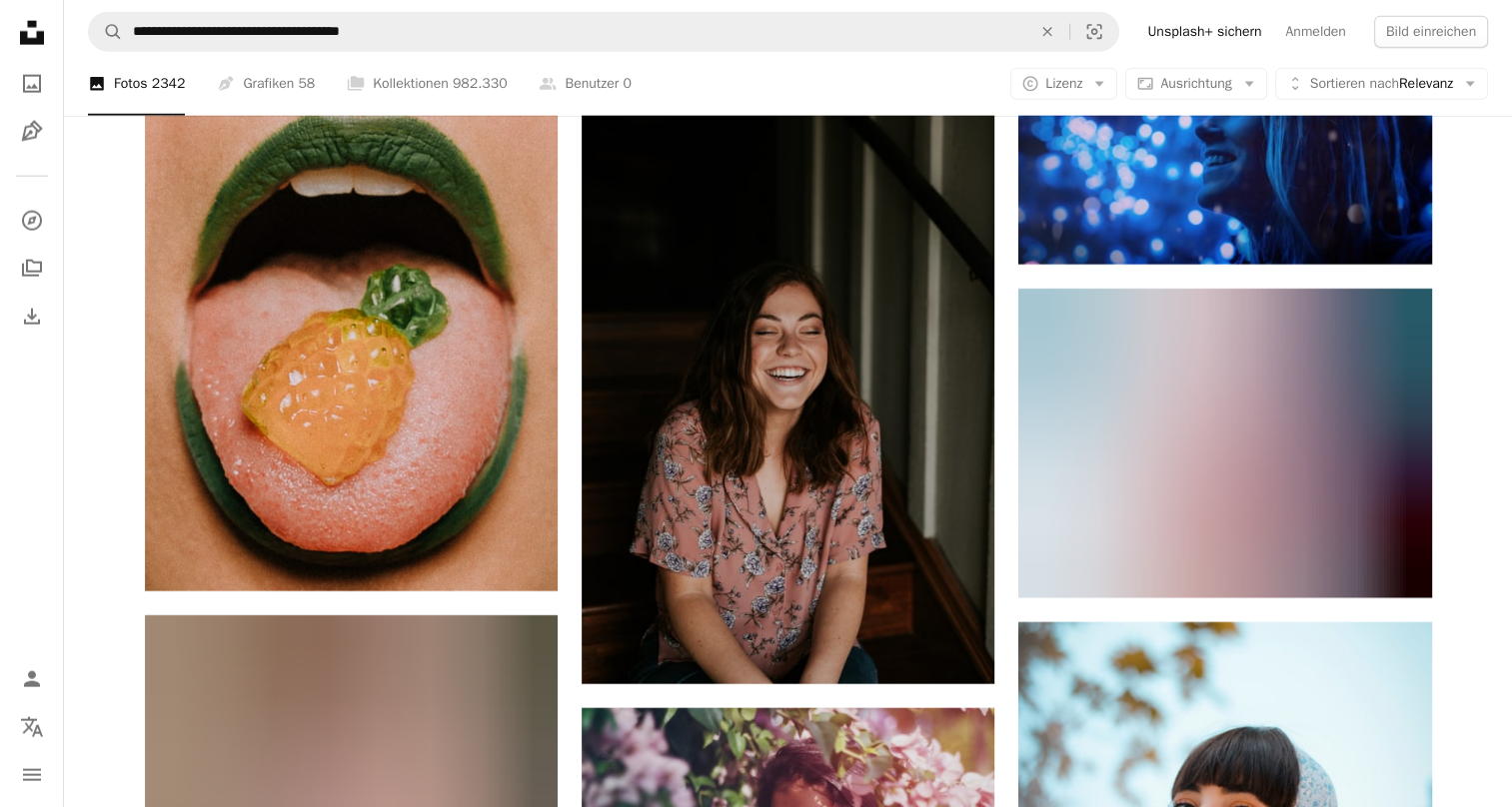 scroll, scrollTop: 58182, scrollLeft: 0, axis: vertical 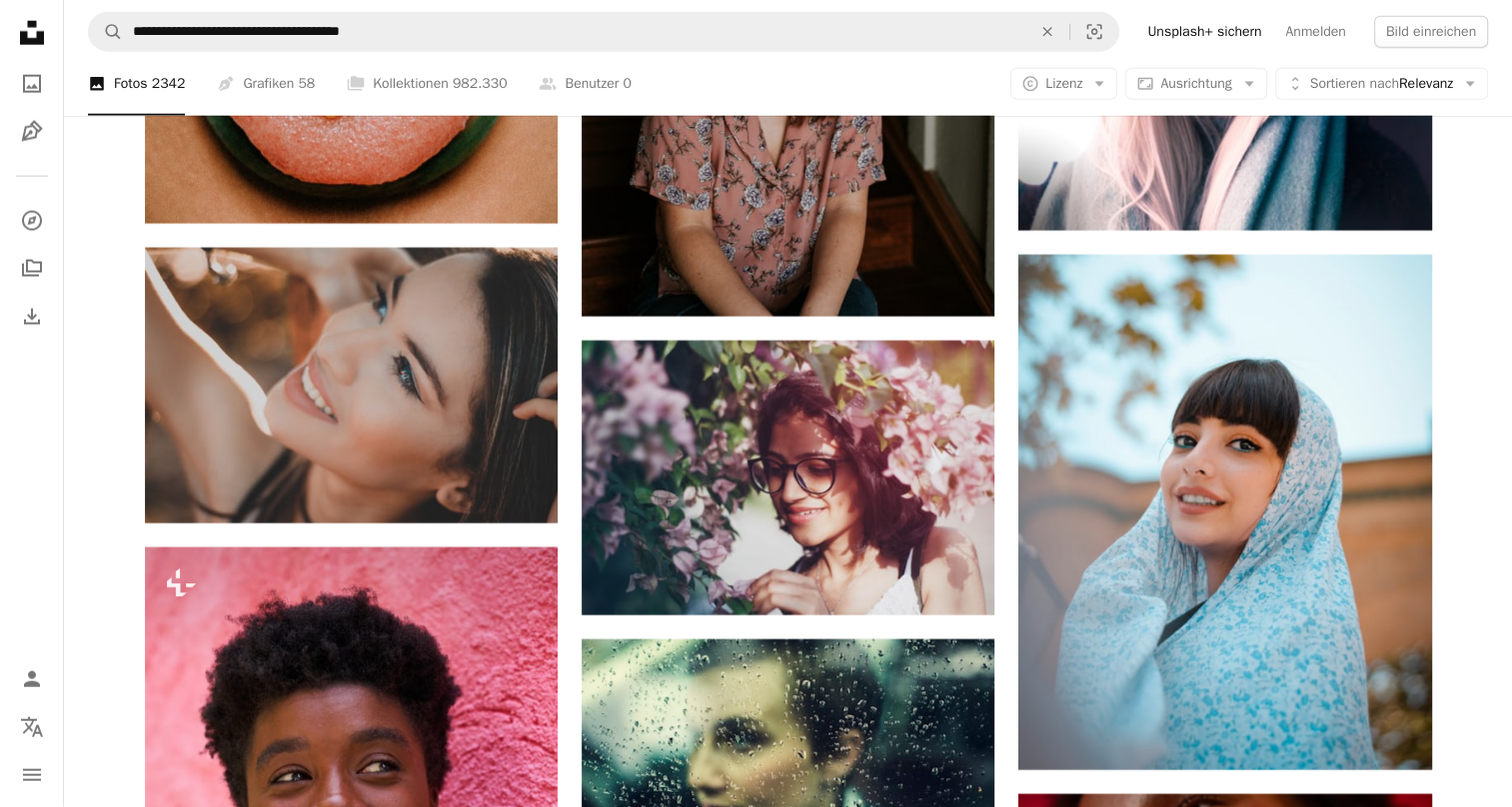click on "Plus sign for Unsplash+ A heart A plus sign [NAME] Für Unsplash+ A lock Herunterladen Plus sign for Unsplash+ A heart A plus sign [NAME] Für Unsplash+ A lock Herunterladen A heart A plus sign [NAME] Arrow pointing down A heart A plus sign [NAME] Für Anfragen verfügbar A checkmark inside of a circle Arrow pointing down A heart A plus sign [NAME] Arrow pointing down A heart A plus sign [NAME] Für Anfragen verfügbar A checkmark inside of a circle Arrow pointing down A heart A plus sign [NAME] Für Anfragen verfügbar A checkmark inside of a circle Arrow pointing down A heart A plus sign [NAME] Arrow pointing down A heart A plus sign [NAME] Arrow pointing down A heart A plus sign" at bounding box center [787, -27022] 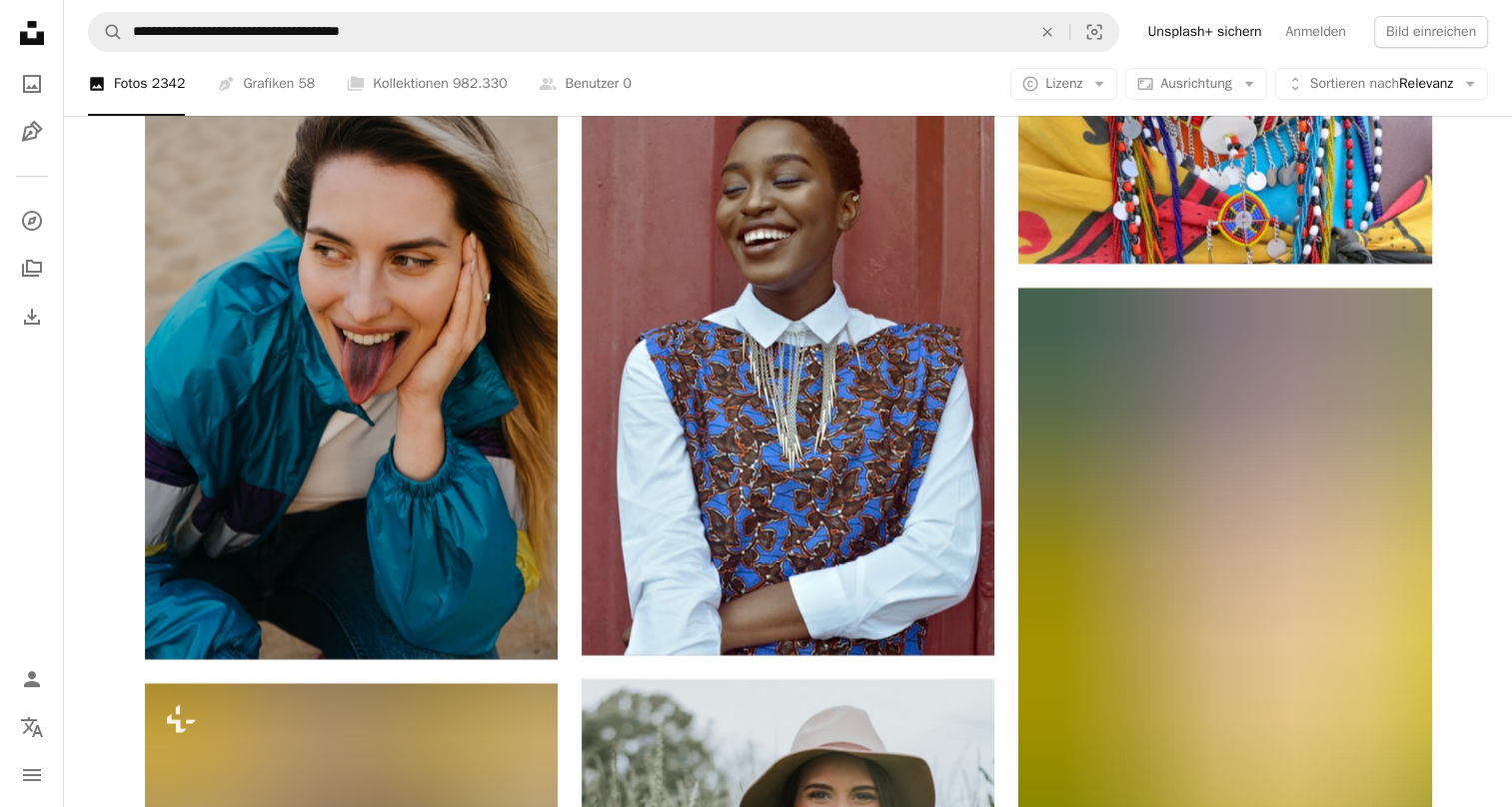 scroll, scrollTop: 60853, scrollLeft: 0, axis: vertical 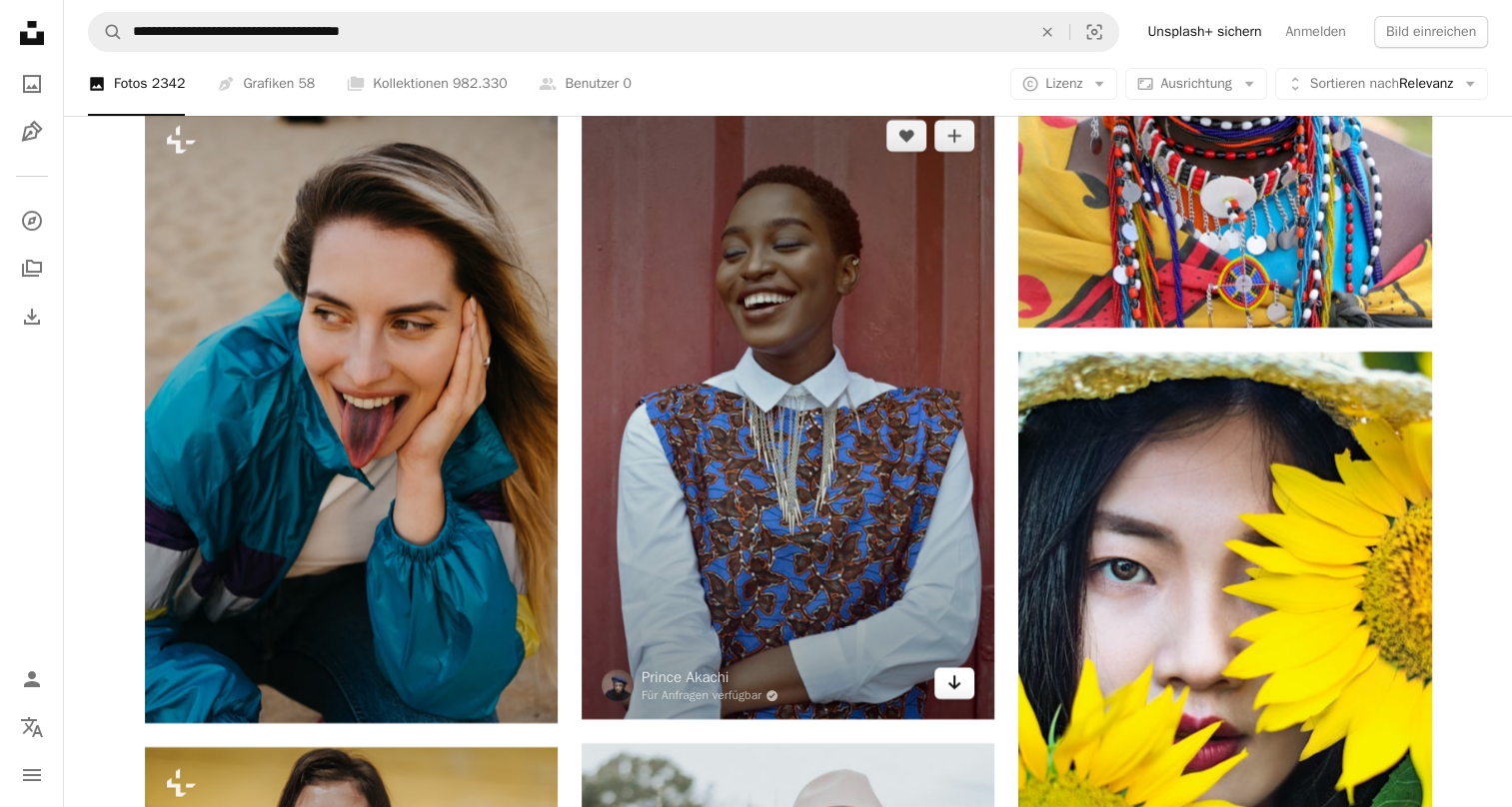 click on "Arrow pointing down" 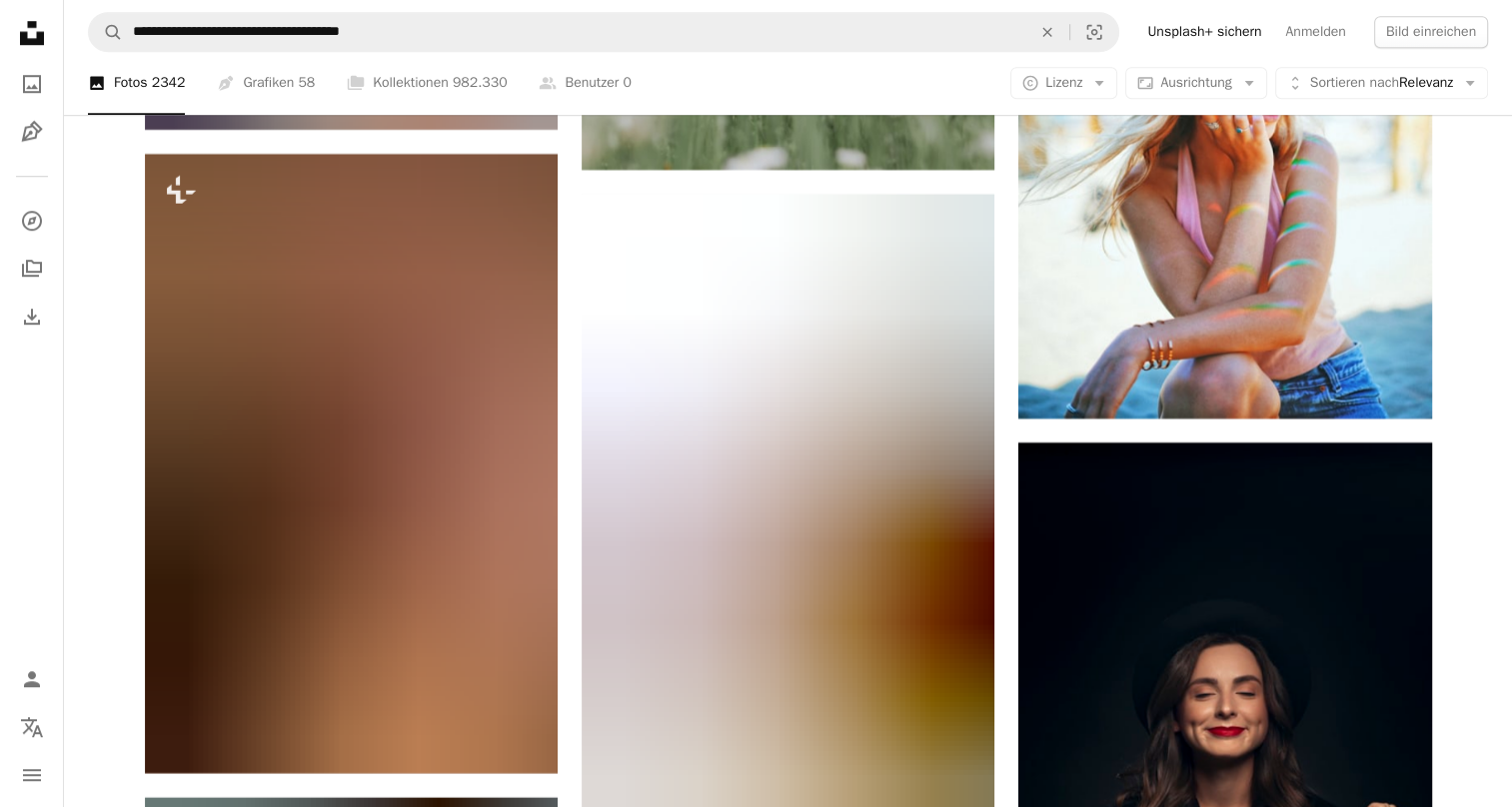 scroll, scrollTop: 62054, scrollLeft: 0, axis: vertical 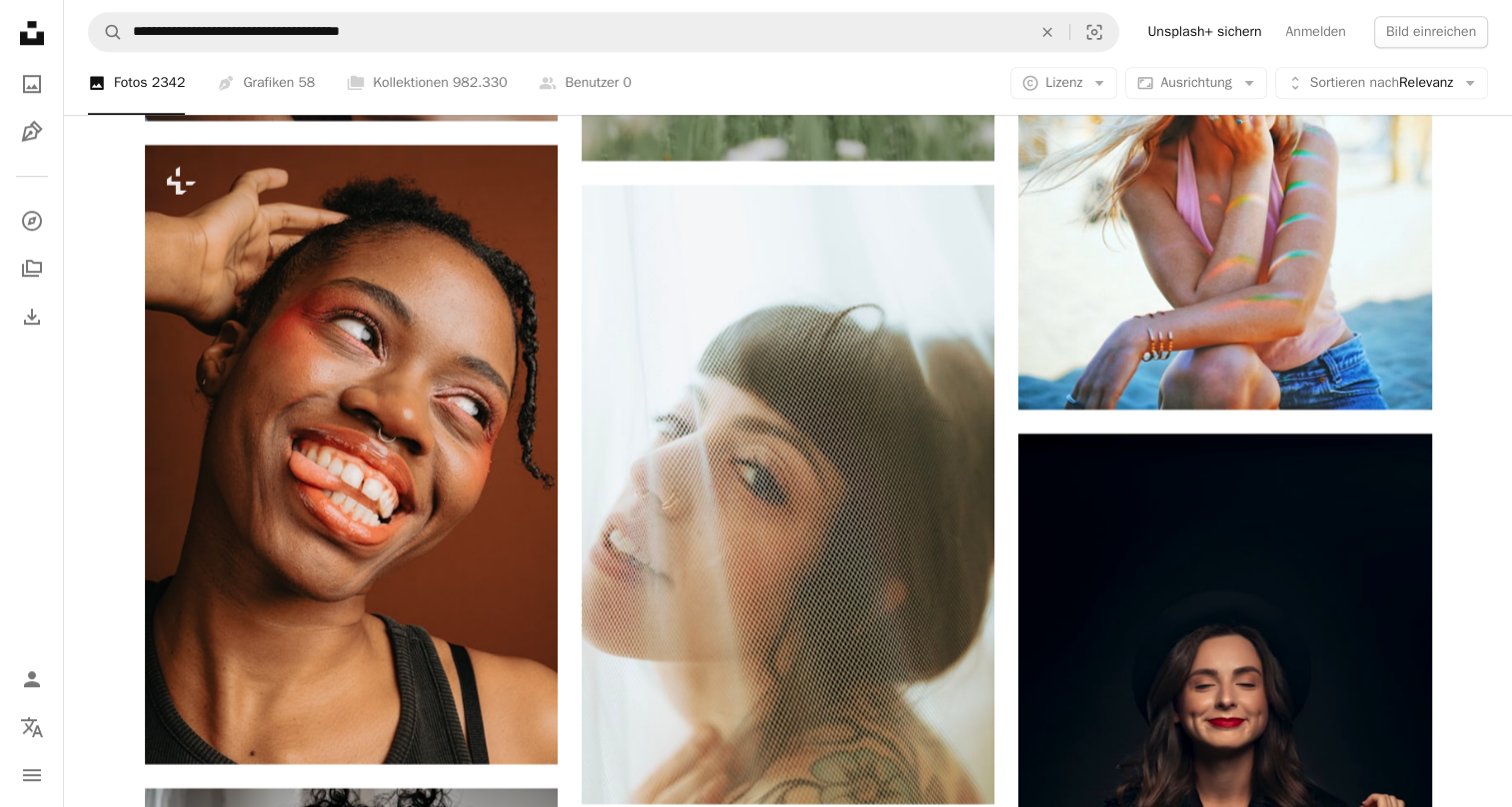 click on "Plus sign for Unsplash+ A heart A plus sign [NAME] Für Unsplash+ A lock Herunterladen Plus sign for Unsplash+ A heart A plus sign [NAME] Für Unsplash+ A lock Herunterladen A heart A plus sign [NAME] Arrow pointing down A heart A plus sign [NAME] Für Anfragen verfügbar A checkmark inside of a circle Arrow pointing down A heart A plus sign [NAME] Arrow pointing down A heart A plus sign [NAME] Für Anfragen verfügbar A checkmark inside of a circle Arrow pointing down A heart A plus sign [NAME] Für Anfragen verfügbar A checkmark inside of a circle Arrow pointing down A heart A plus sign [NAME] Arrow pointing down A heart A plus sign [NAME] Arrow pointing down A heart A plus sign" at bounding box center [787, -29164] 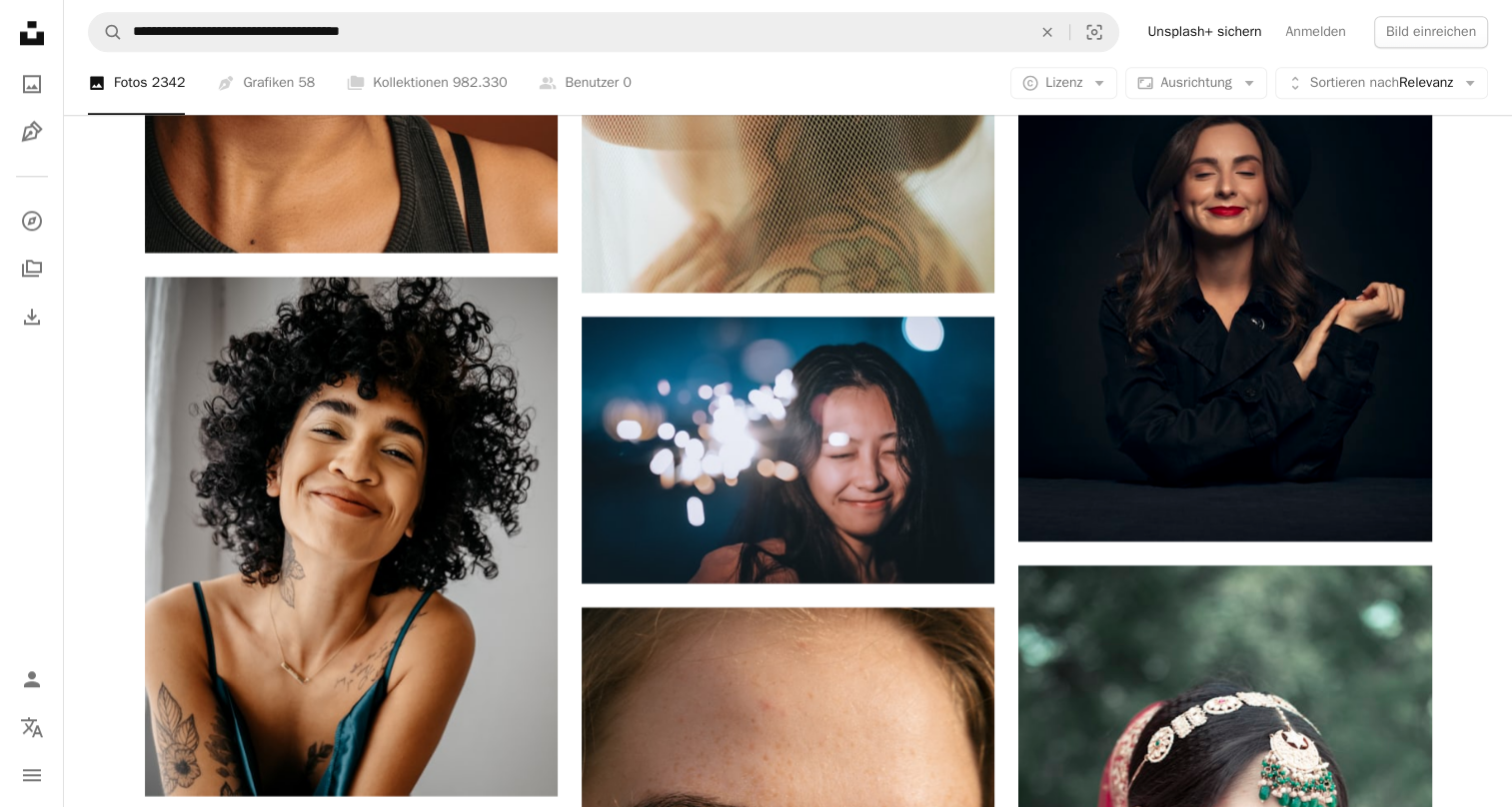 scroll, scrollTop: 62782, scrollLeft: 0, axis: vertical 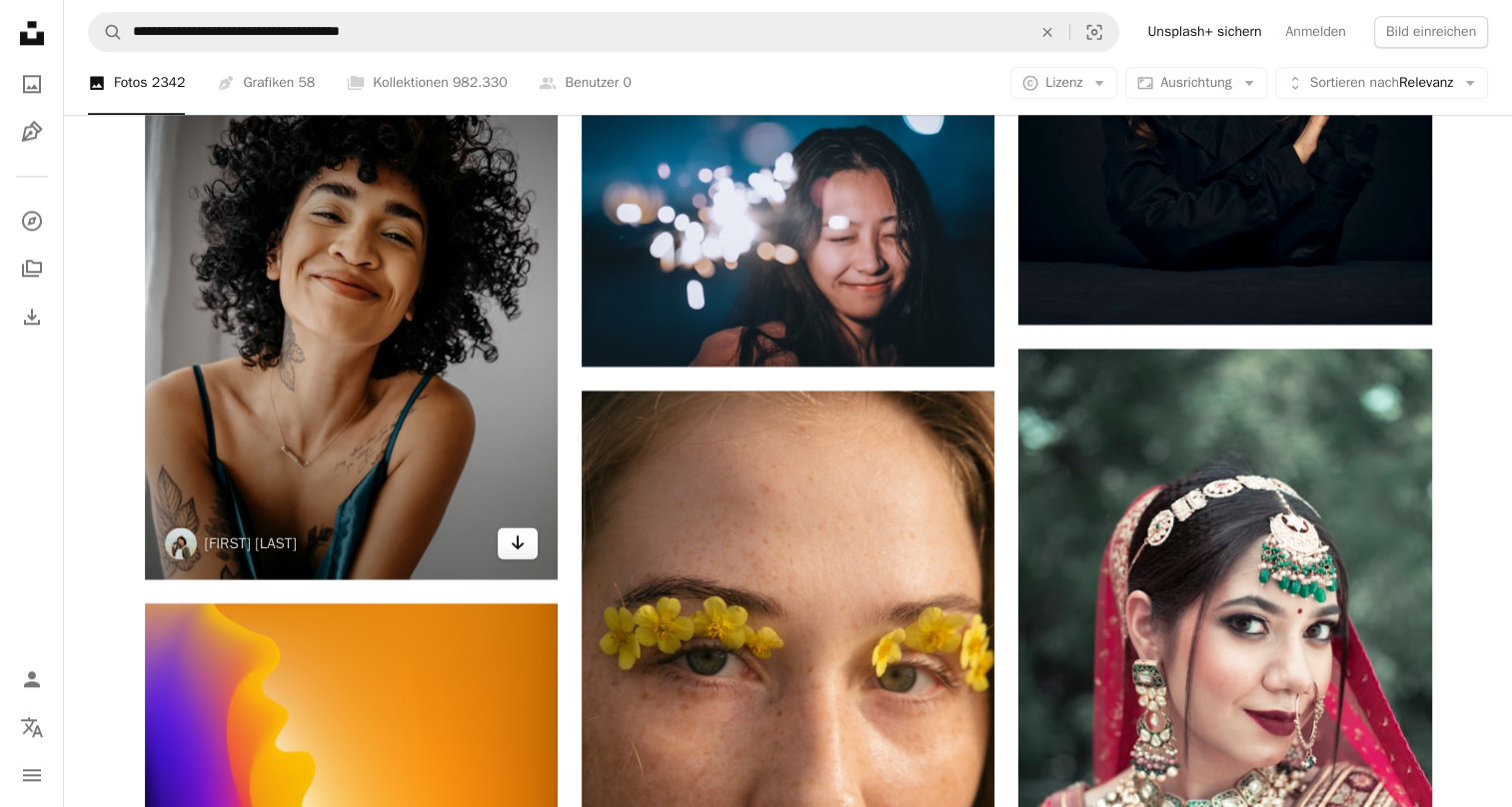 click on "Arrow pointing down" 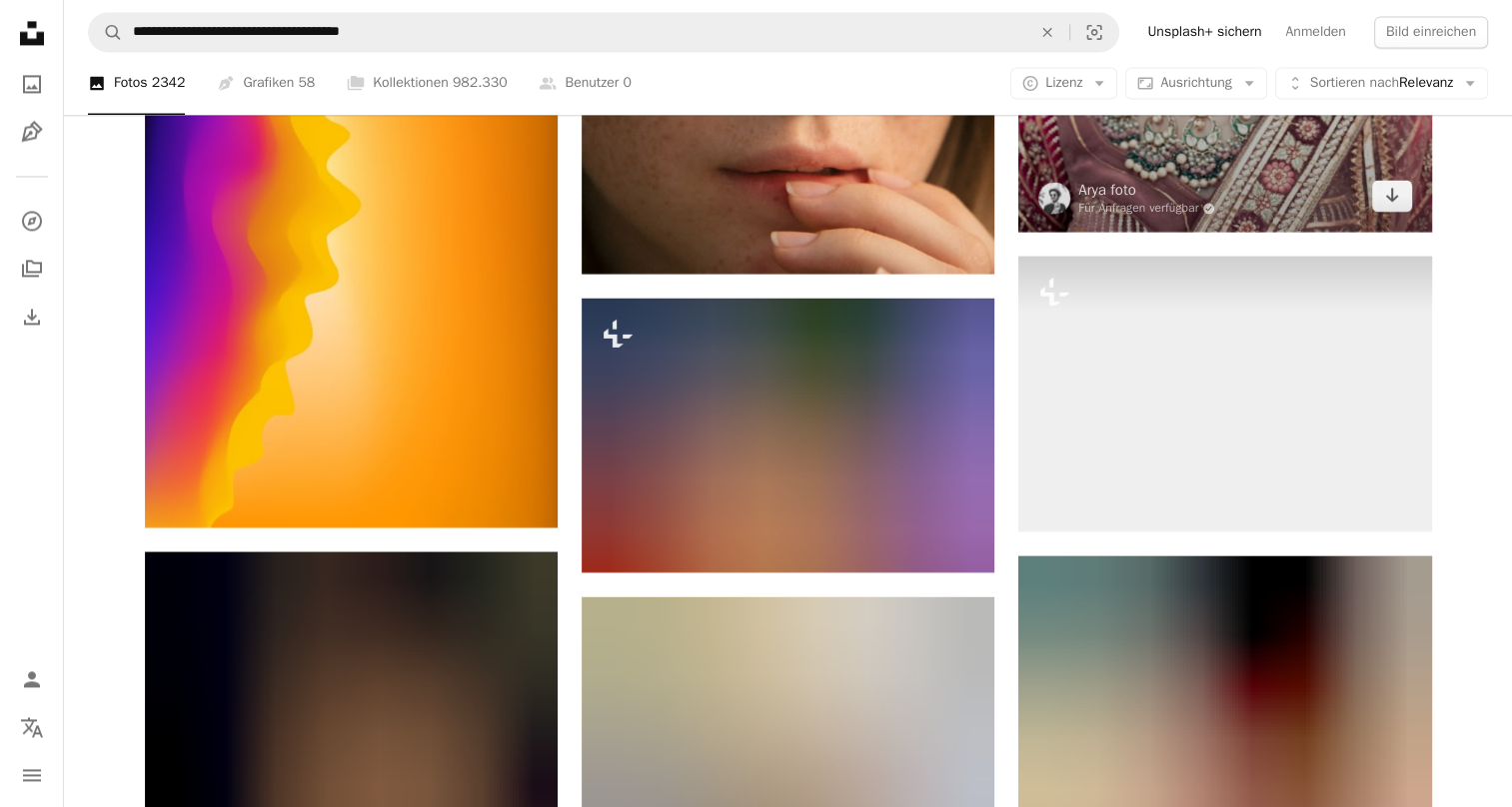 scroll, scrollTop: 63656, scrollLeft: 0, axis: vertical 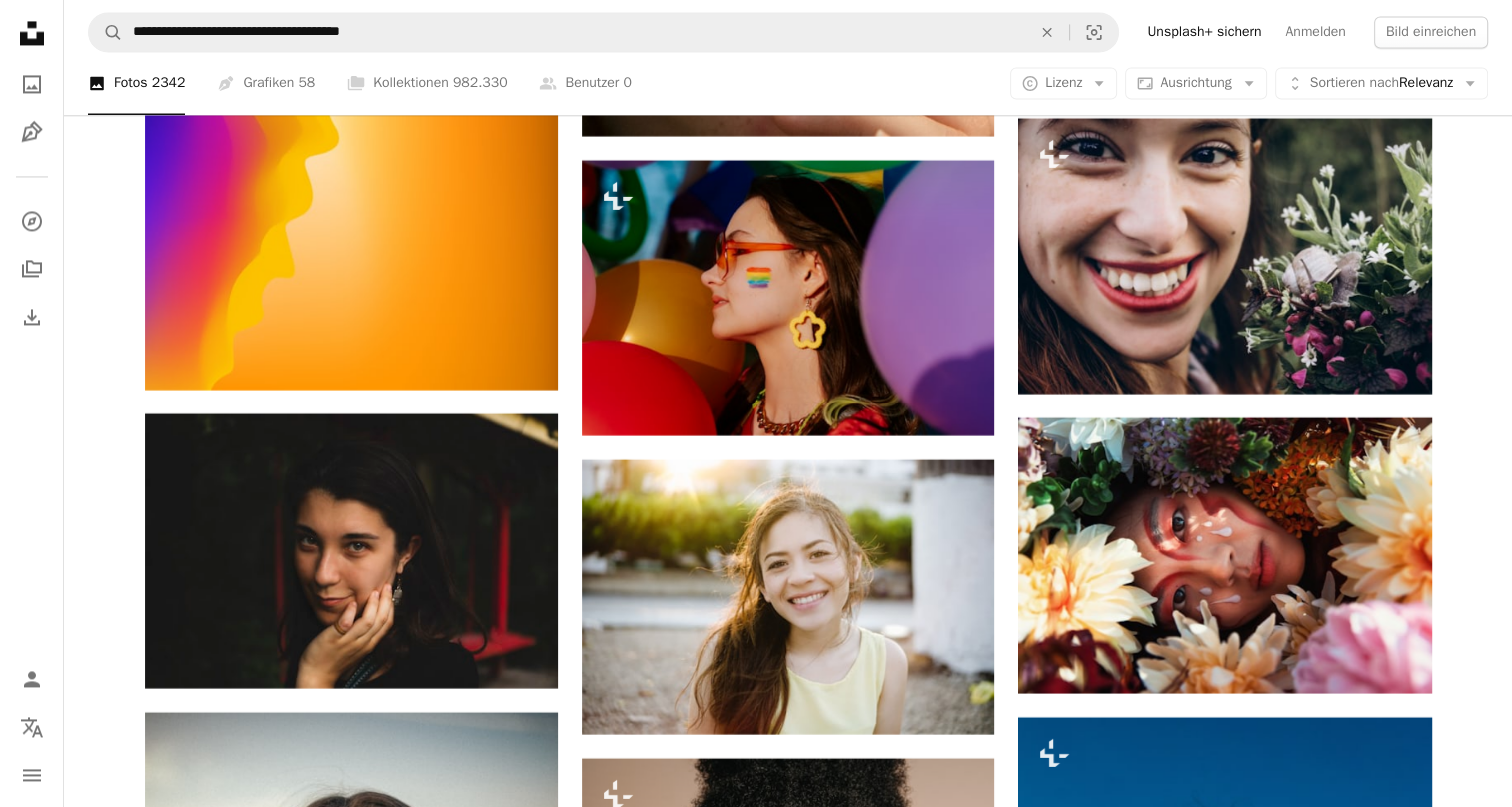 click on "Plus sign for Unsplash+ A heart A plus sign [NAME] Für Unsplash+ A lock Herunterladen Plus sign for Unsplash+ A heart A plus sign [NAME] Für Unsplash+ A lock Herunterladen A heart A plus sign [NAME] Arrow pointing down A heart A plus sign [NAME] Für Anfragen verfügbar A checkmark inside of a circle Arrow pointing down A heart A plus sign [NAME] Arrow pointing down A heart A plus sign [NAME] Für Anfragen verfügbar A checkmark inside of a circle Arrow pointing down A heart A plus sign [NAME] Für Anfragen verfügbar A checkmark inside of a circle Arrow pointing down A heart A plus sign [NAME] Arrow pointing down A heart A plus sign [NAME] Arrow pointing down A heart A plus sign" at bounding box center (787, -28999) 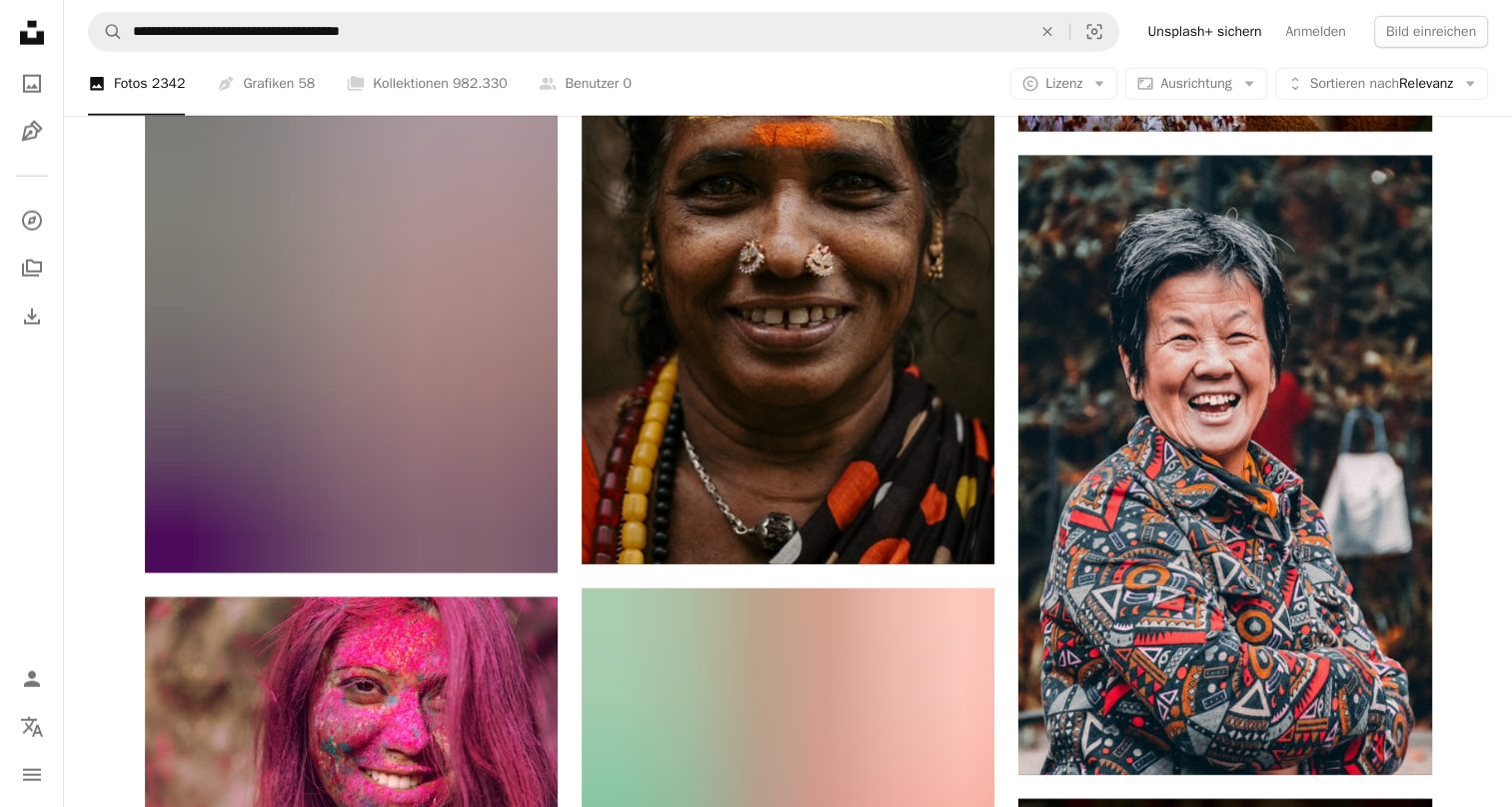 scroll, scrollTop: 73049, scrollLeft: 0, axis: vertical 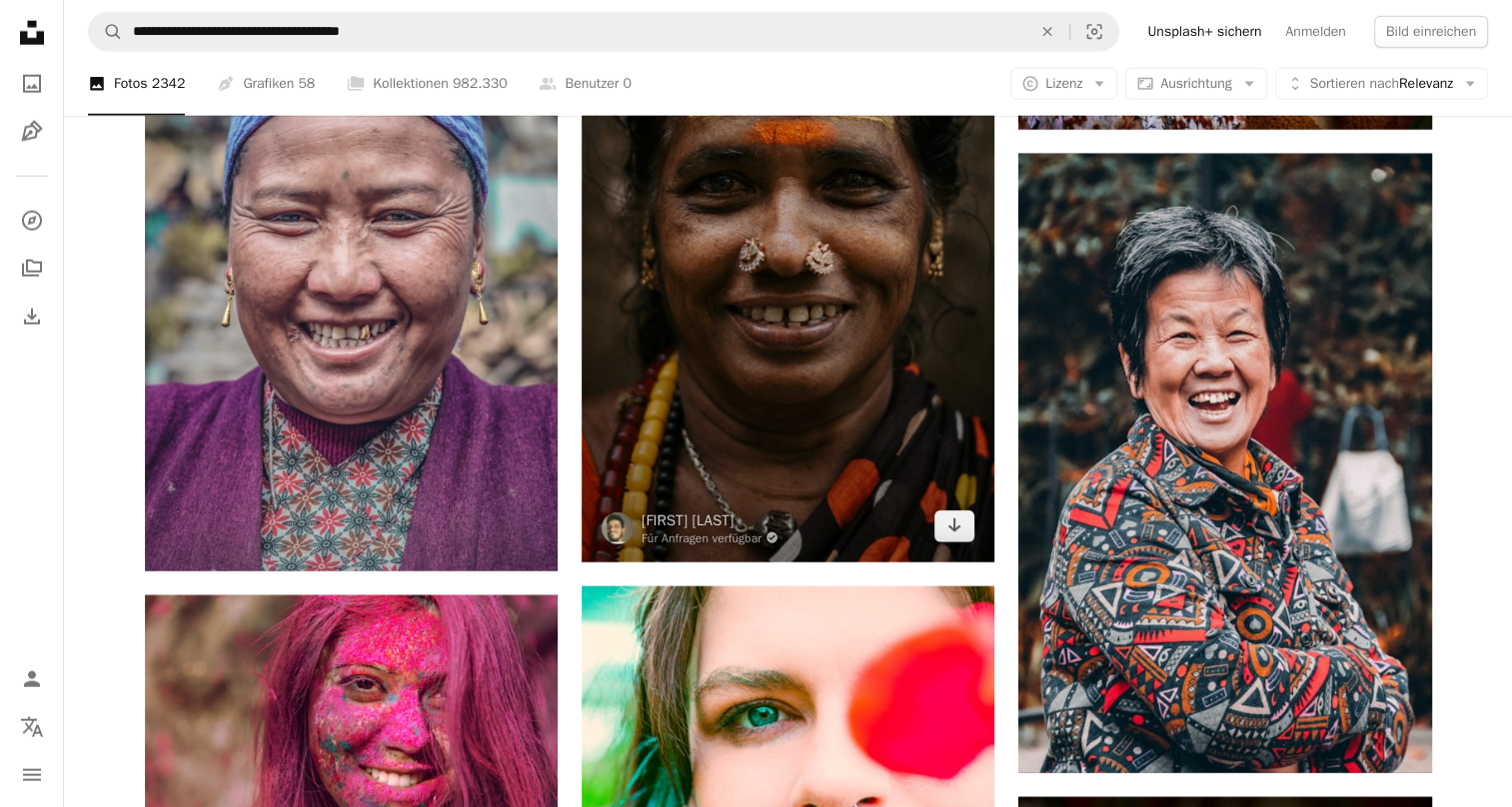 click at bounding box center [787, 246] 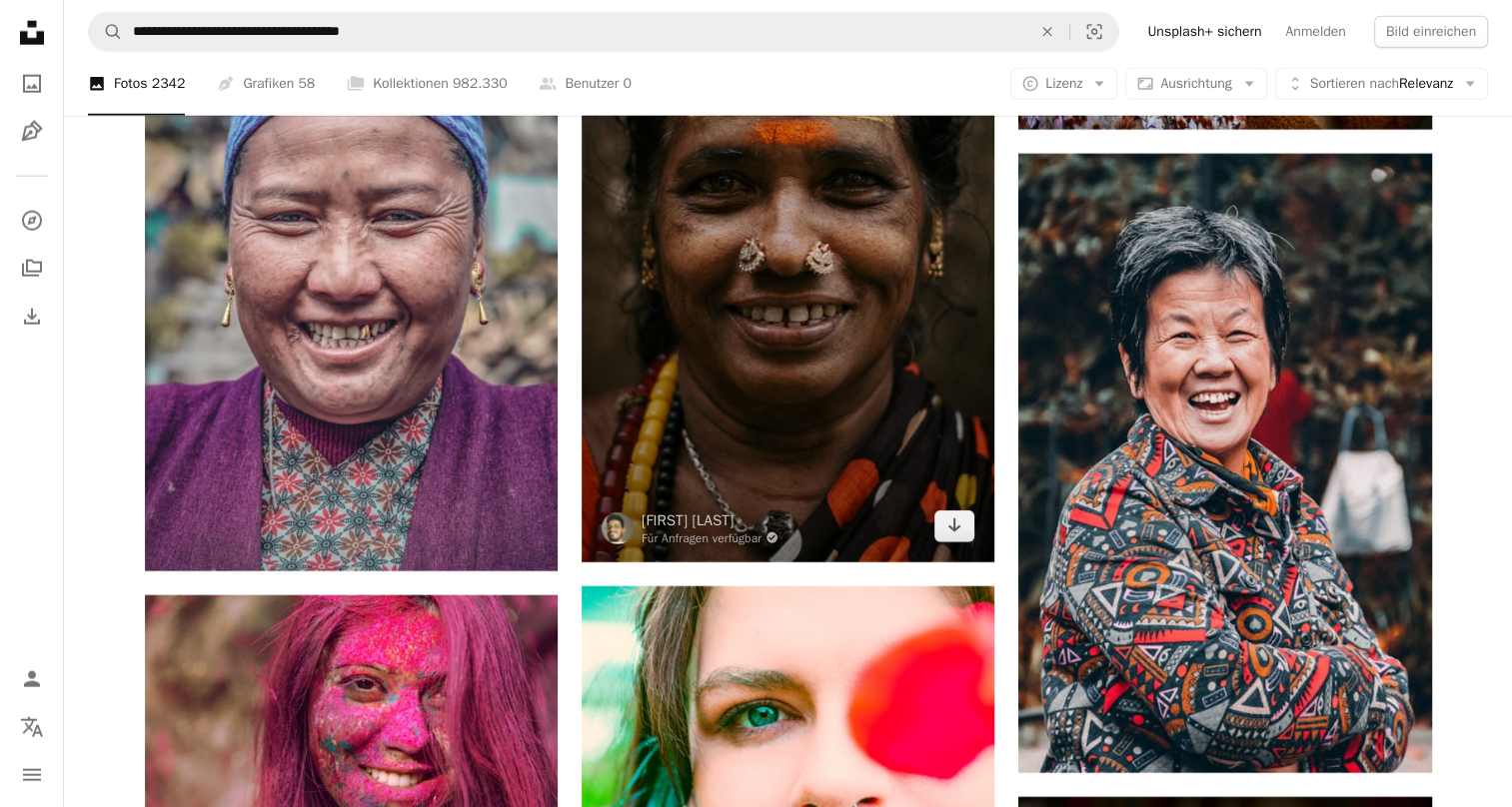 click at bounding box center (787, 246) 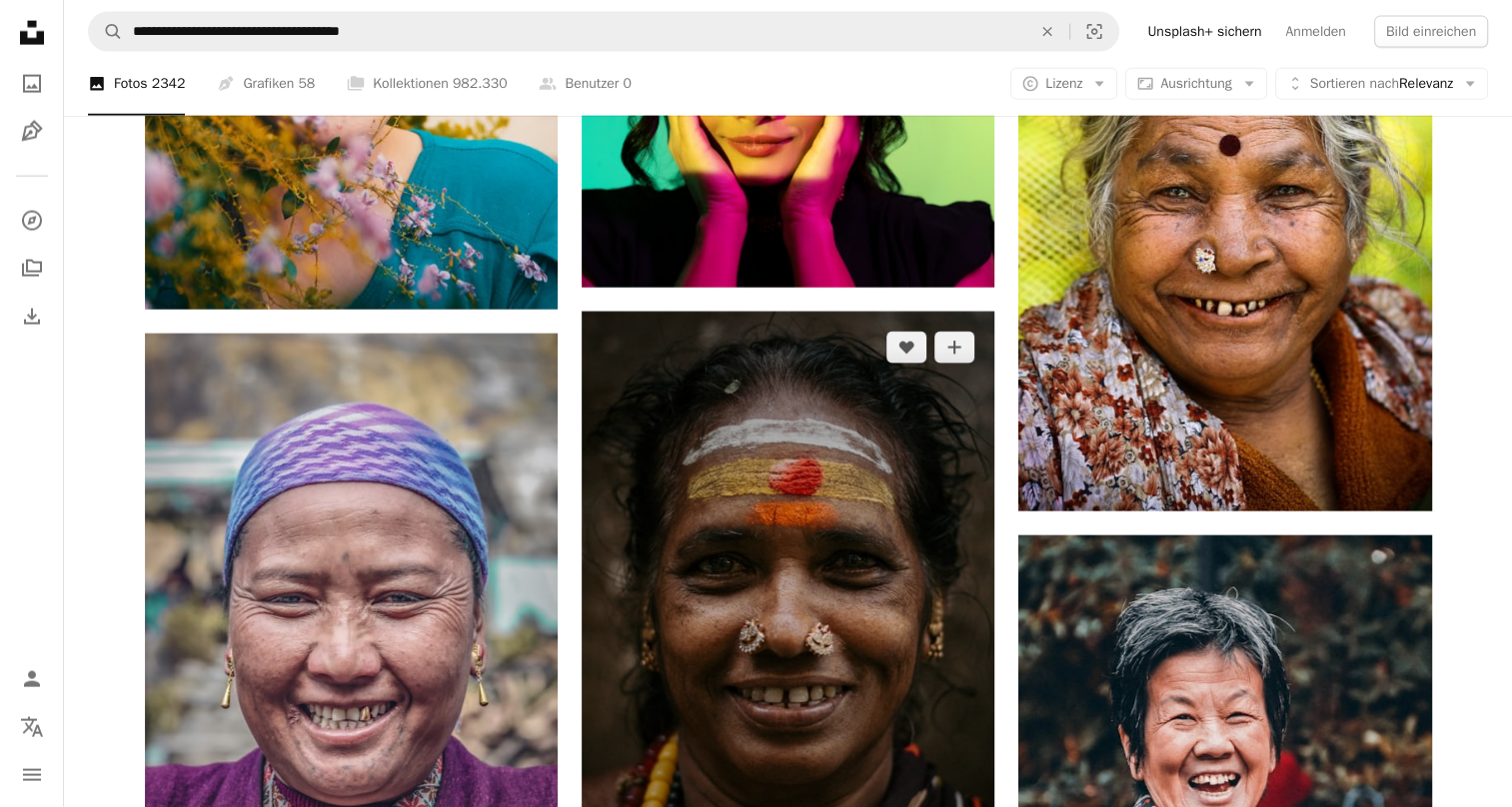 scroll, scrollTop: 72648, scrollLeft: 0, axis: vertical 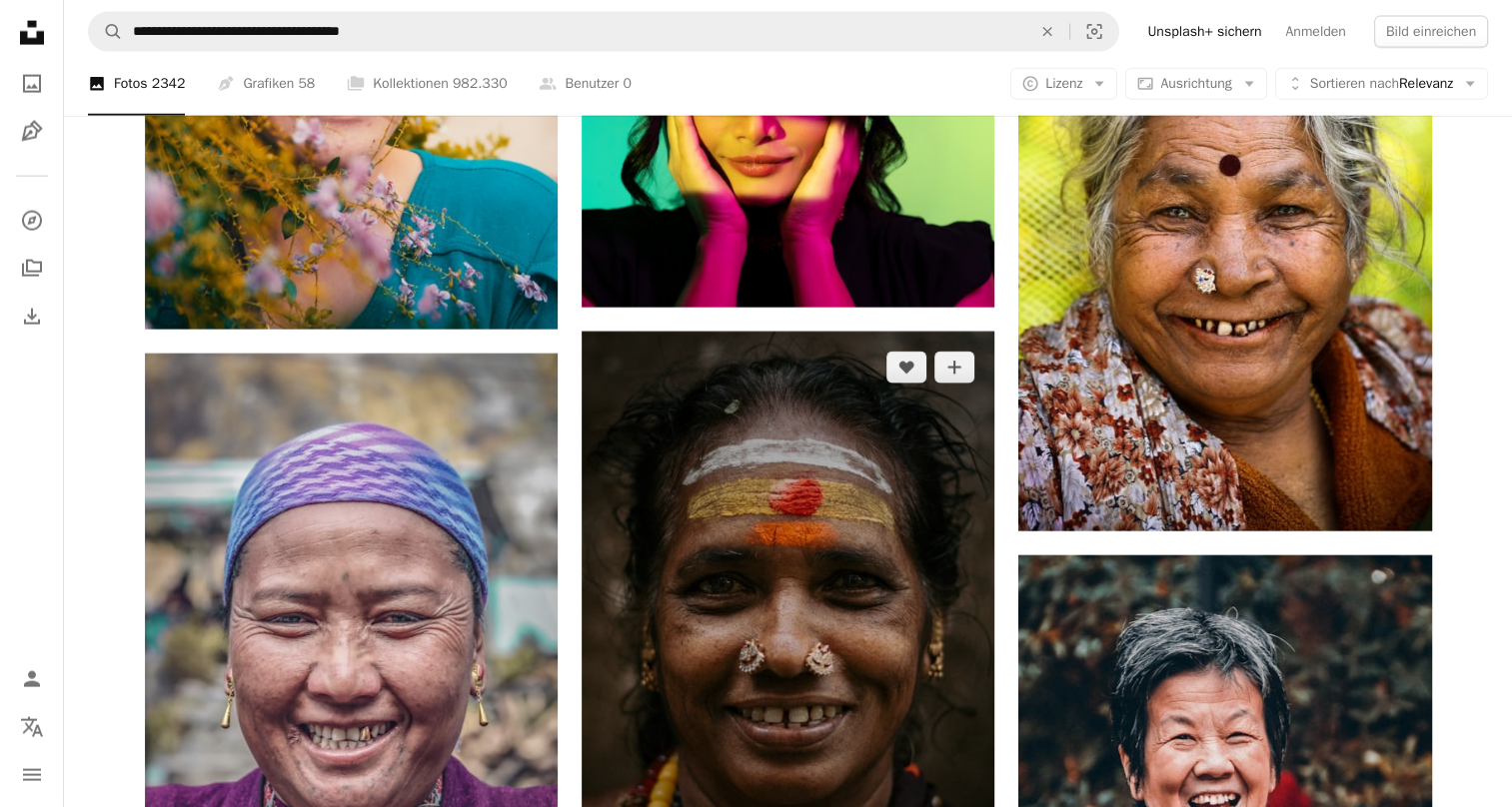 click at bounding box center (787, 647) 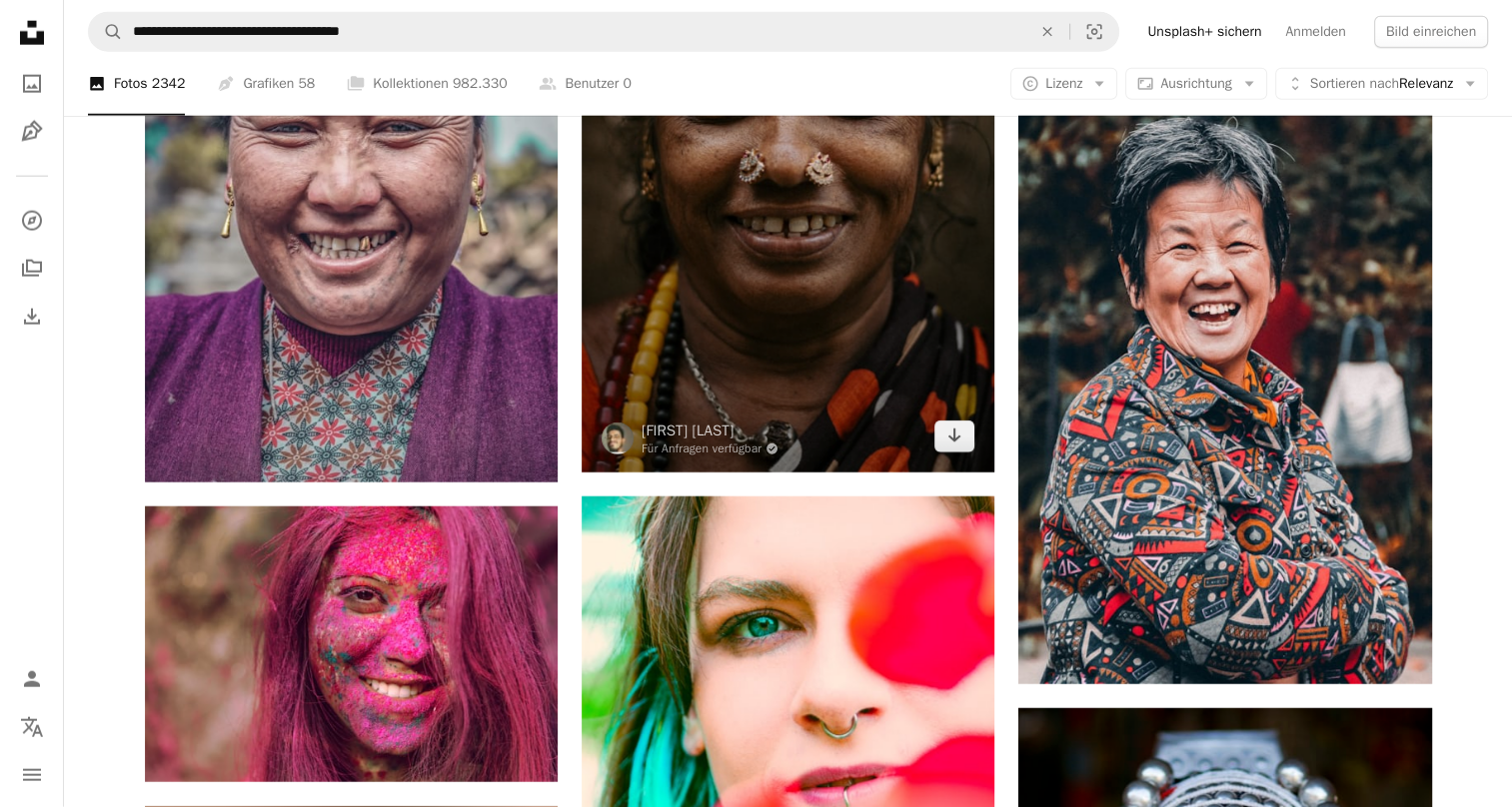 scroll, scrollTop: 73142, scrollLeft: 0, axis: vertical 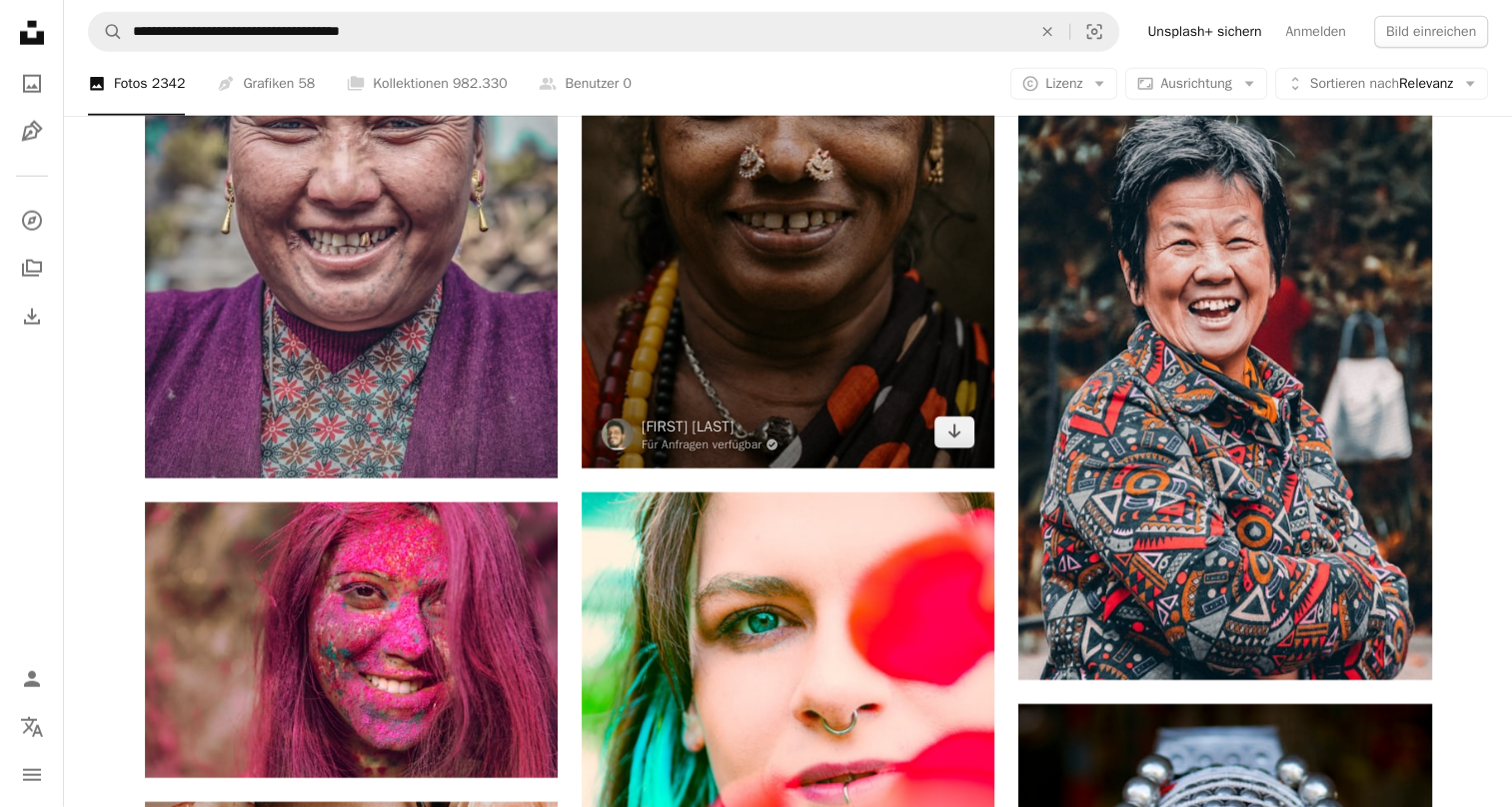 click at bounding box center [787, 153] 